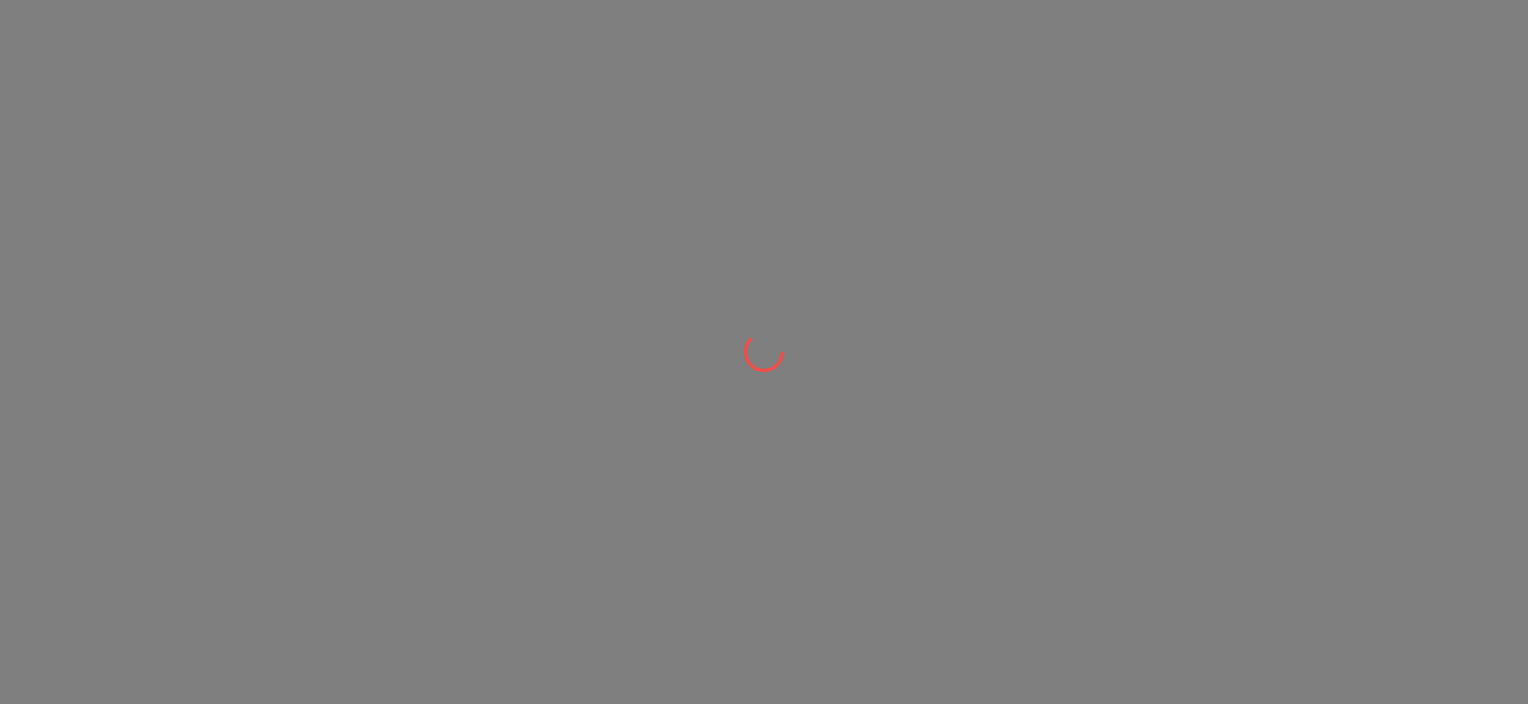 scroll, scrollTop: 0, scrollLeft: 0, axis: both 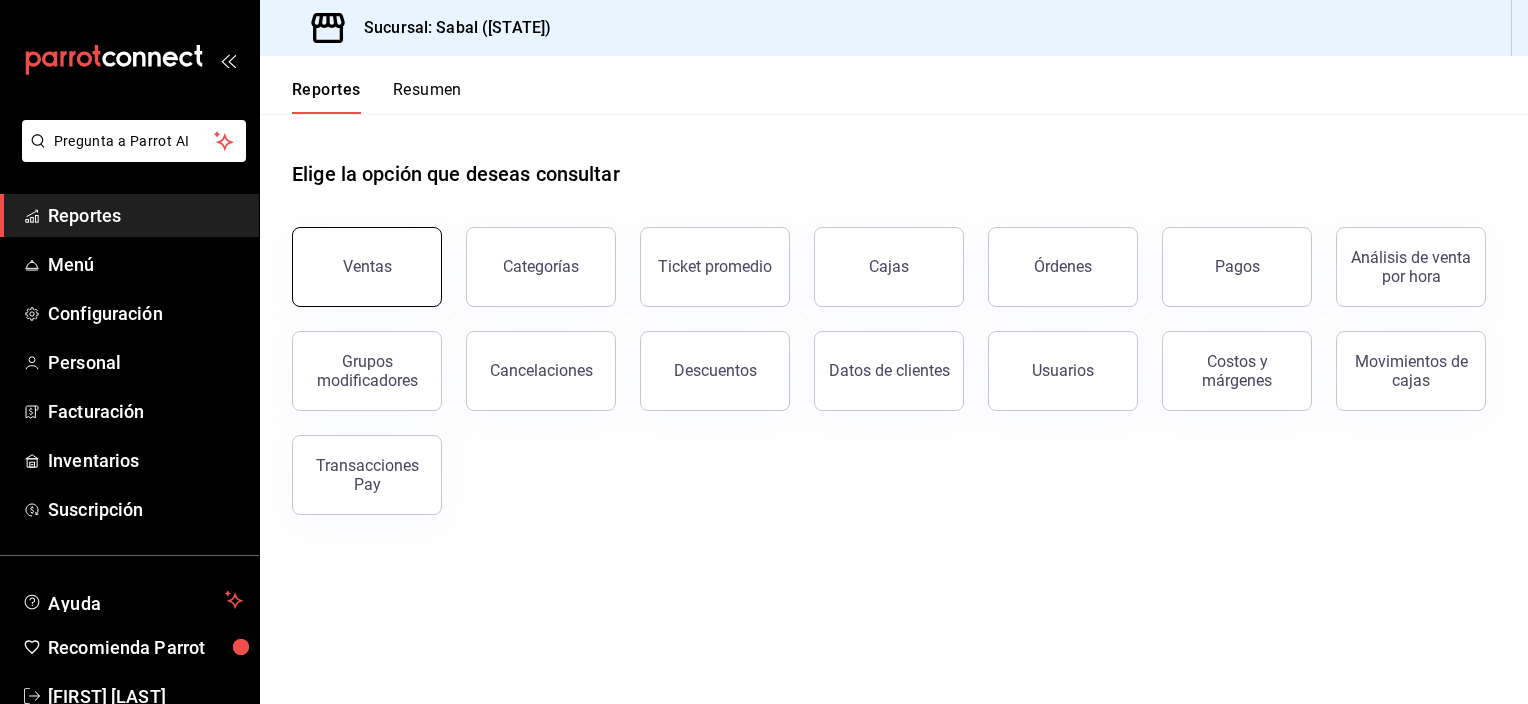click on "Ventas" at bounding box center (367, 267) 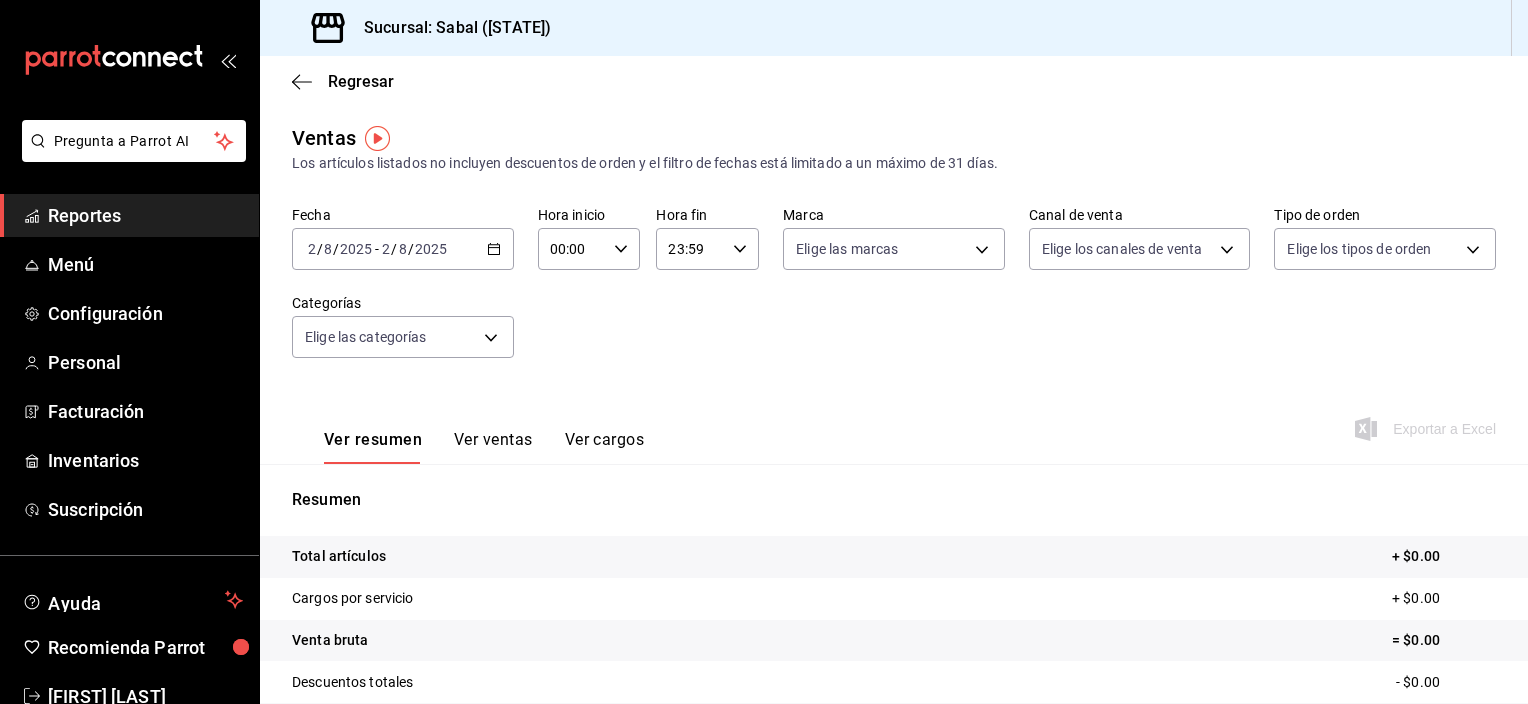 click 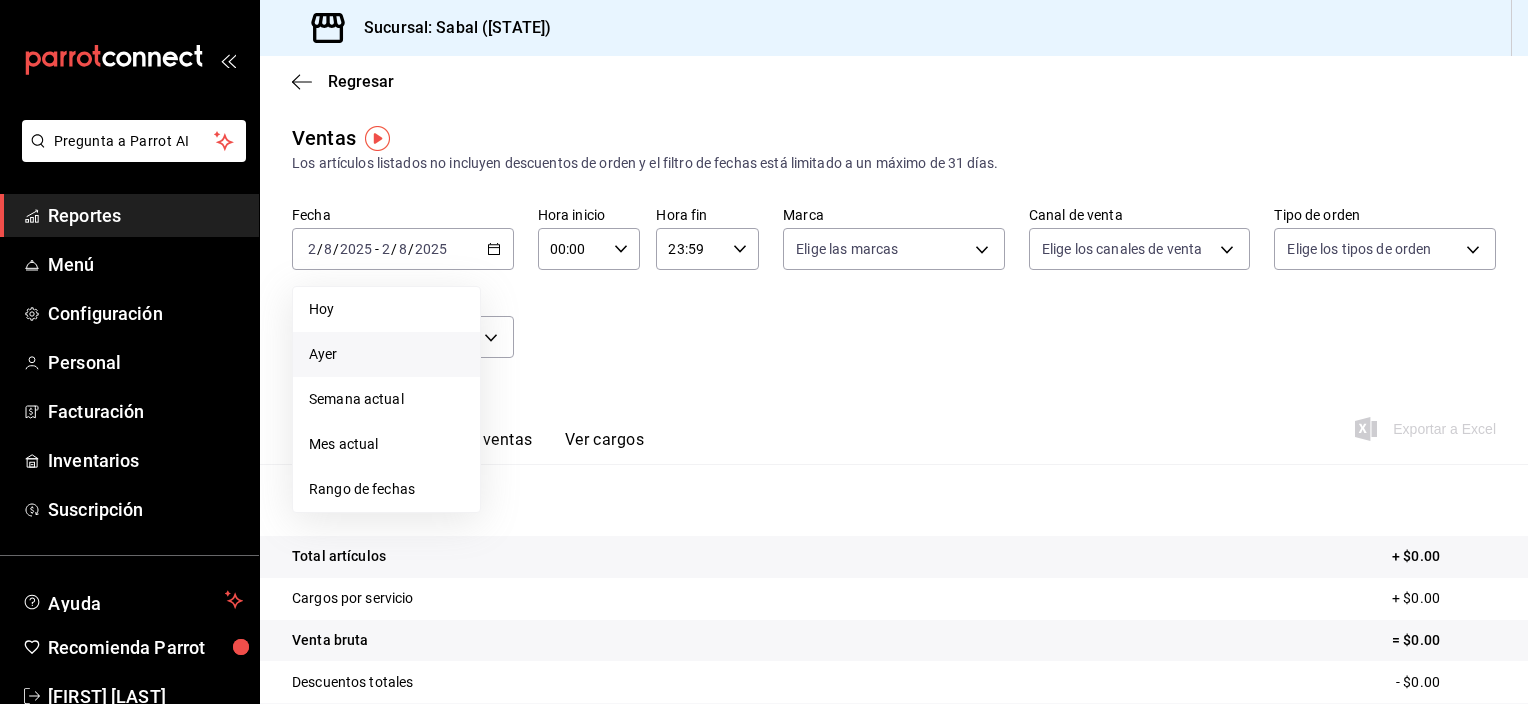 click on "Ayer" at bounding box center [386, 354] 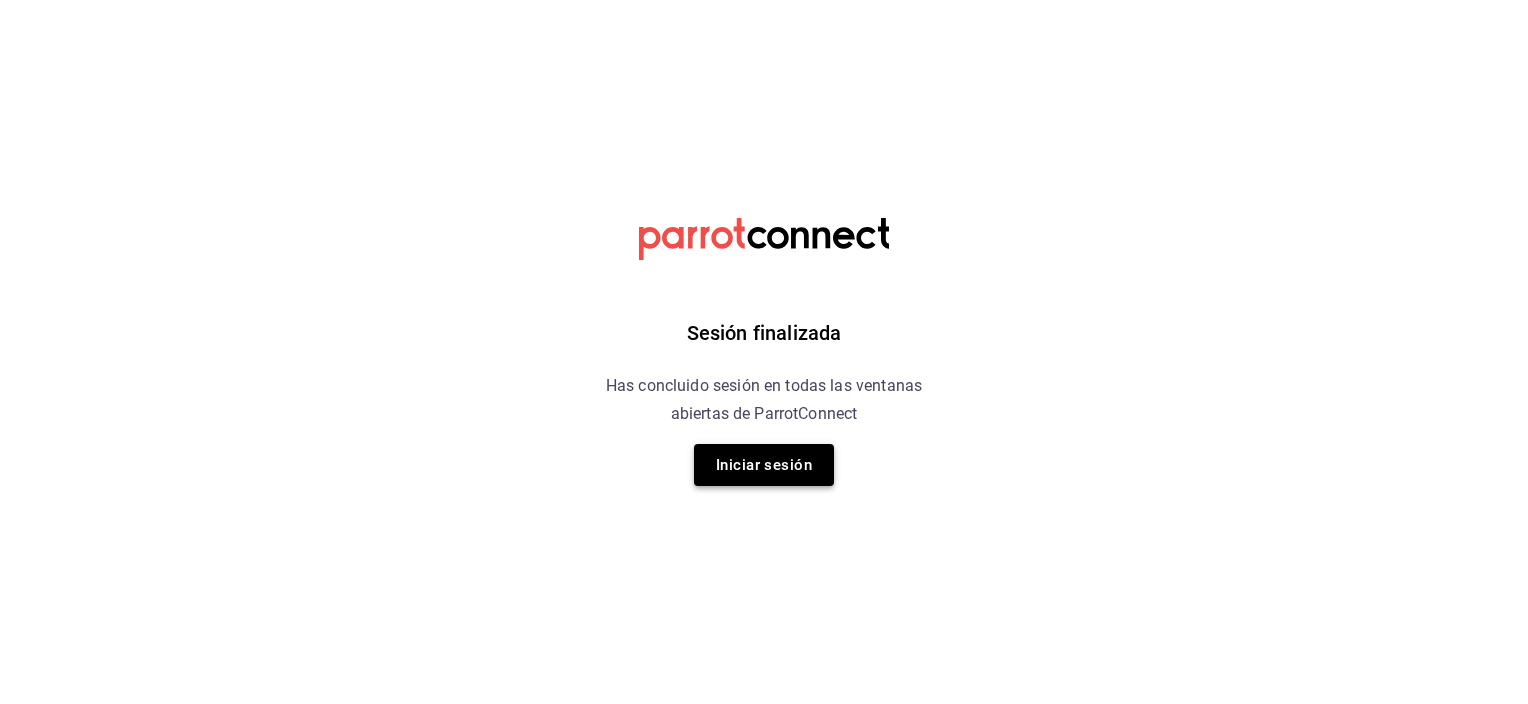 click on "Iniciar sesión" at bounding box center [764, 465] 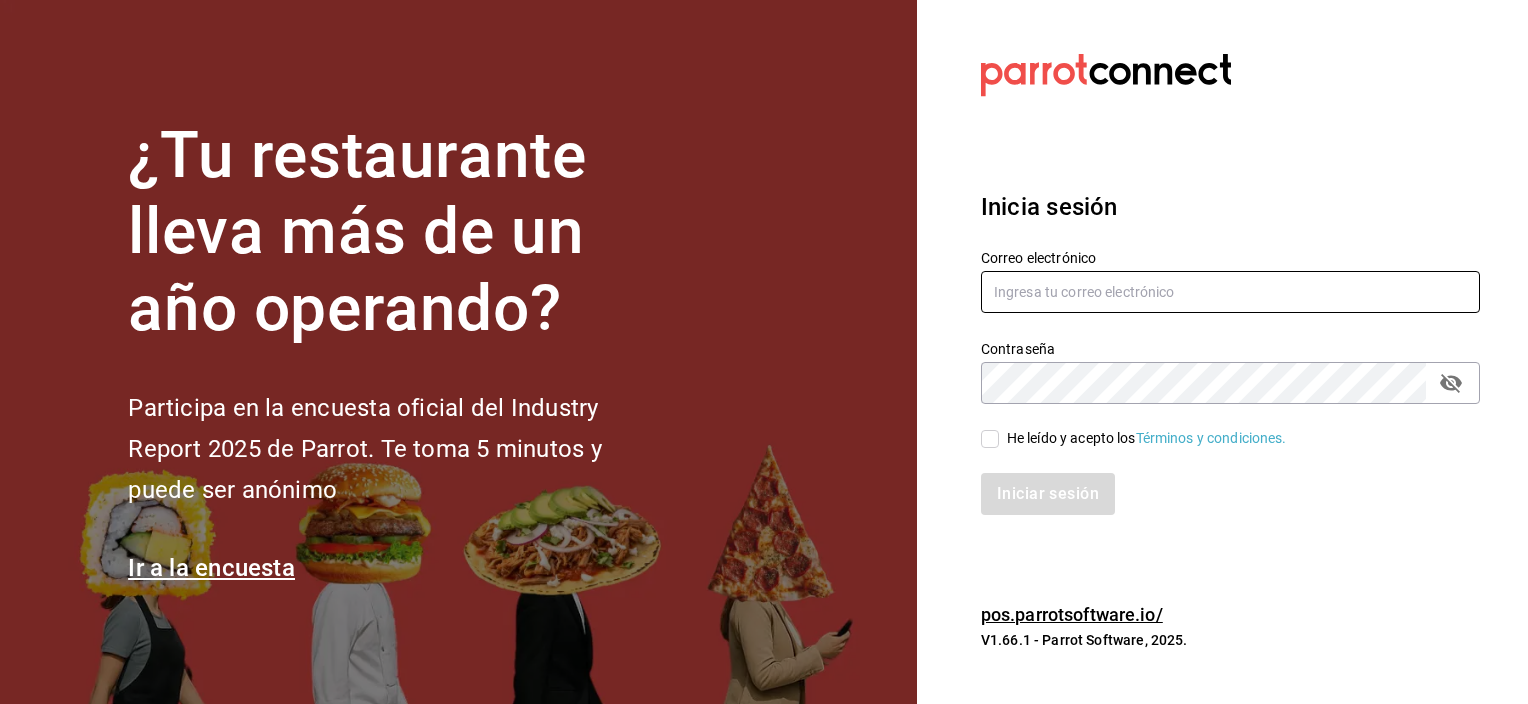 click at bounding box center (1230, 292) 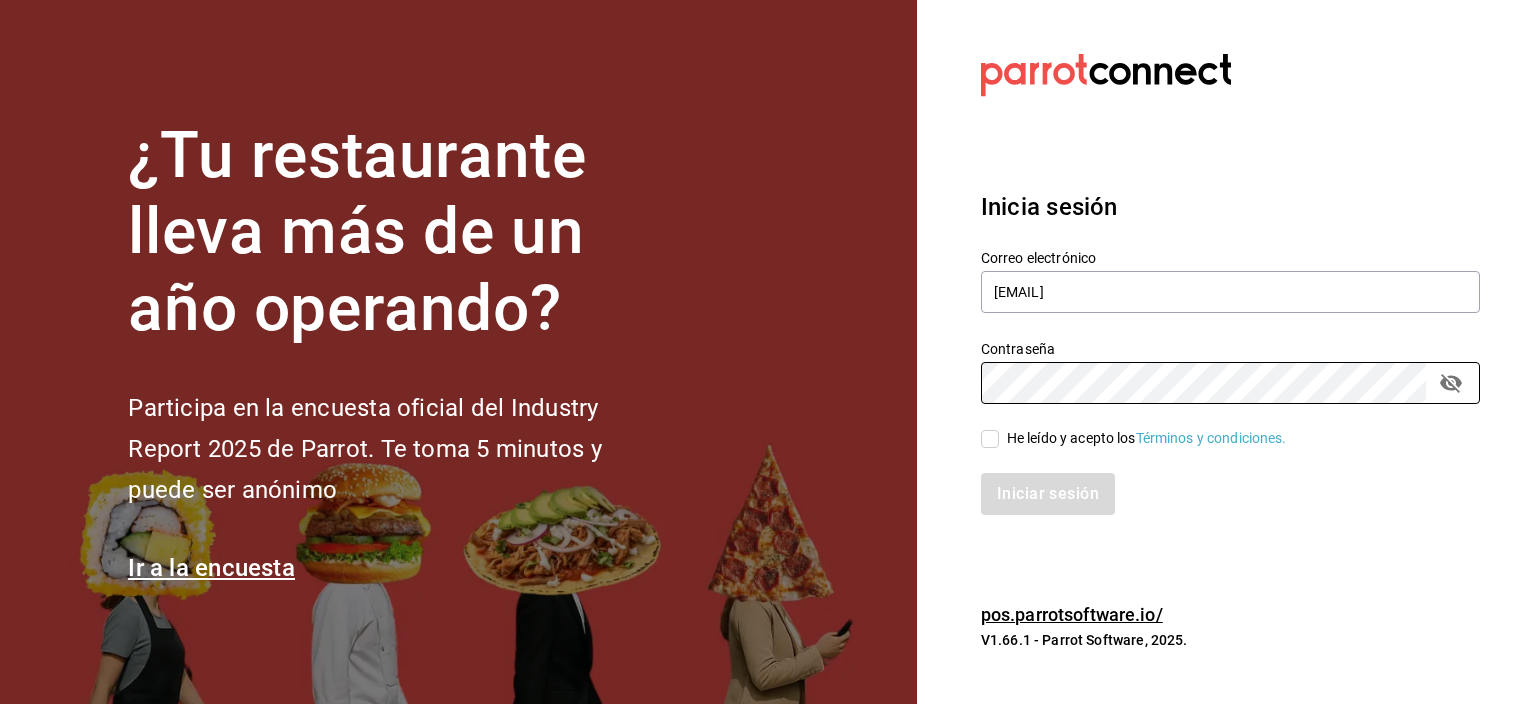 click on "He leído y acepto los  Términos y condiciones." at bounding box center (990, 439) 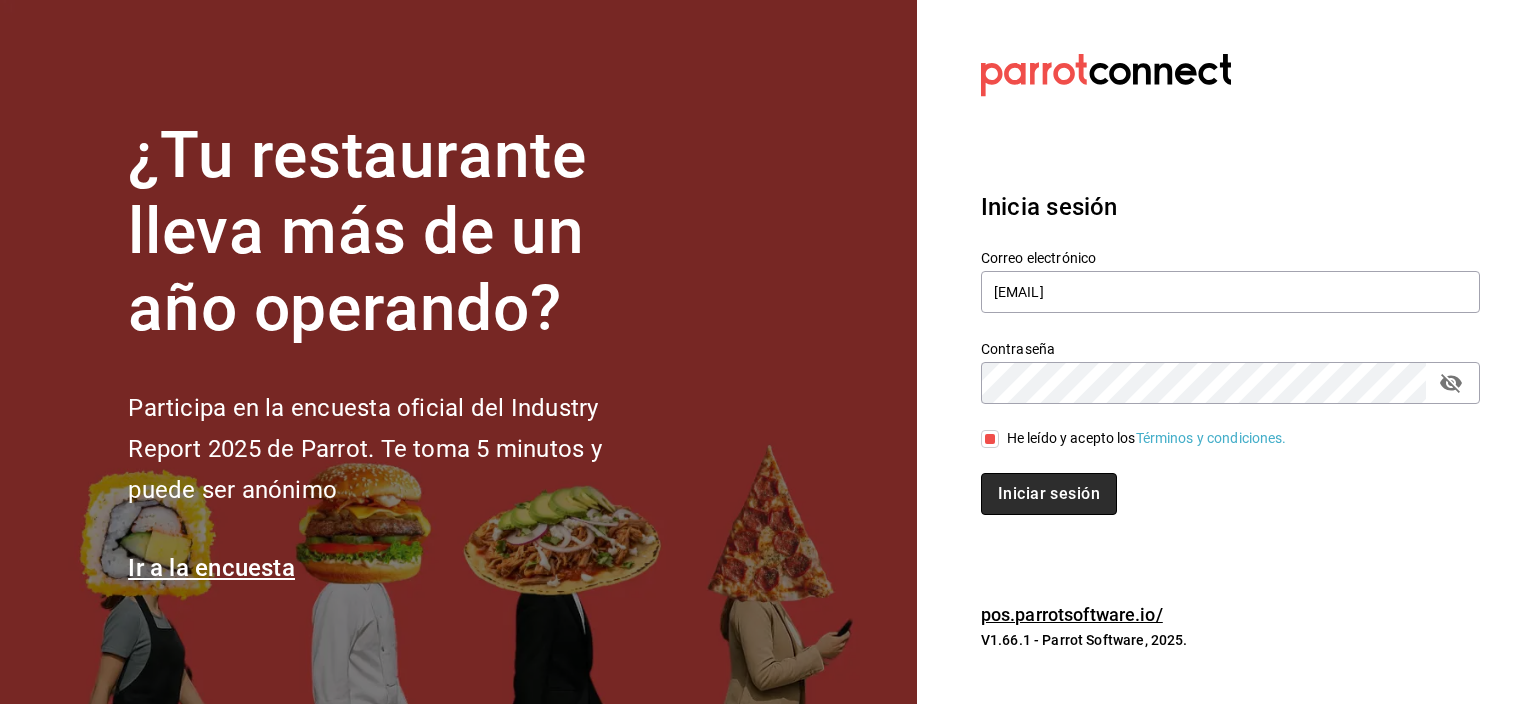 click on "Iniciar sesión" at bounding box center (1049, 494) 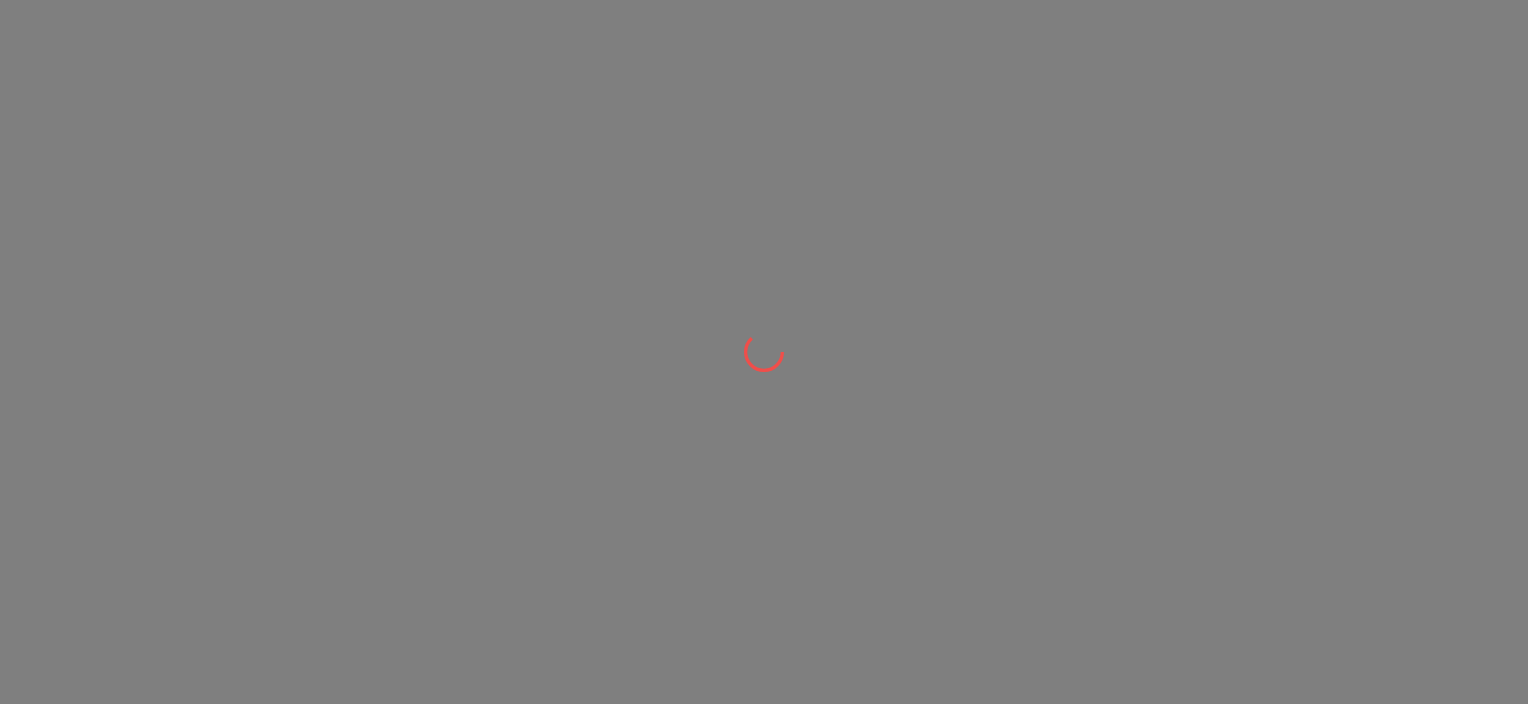 scroll, scrollTop: 0, scrollLeft: 0, axis: both 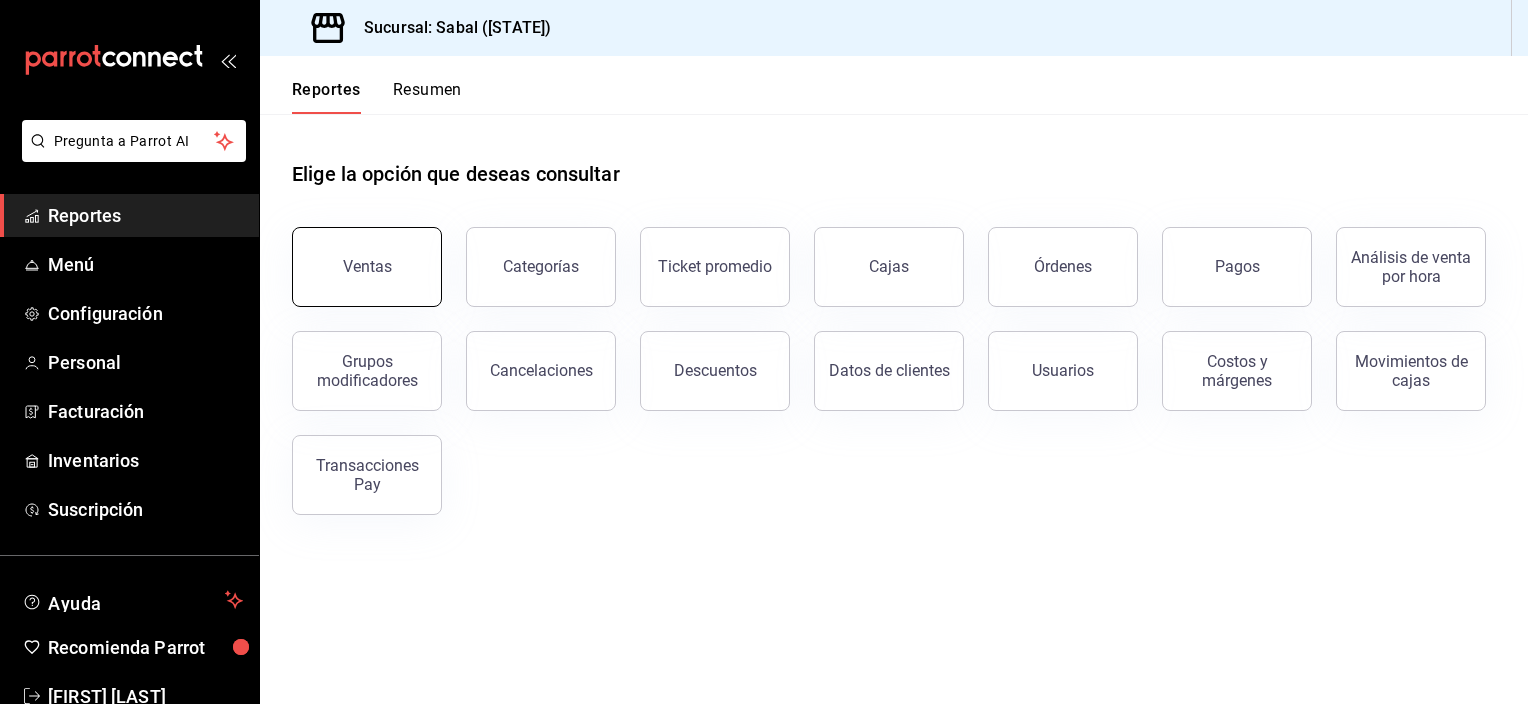 click on "Ventas" at bounding box center [367, 267] 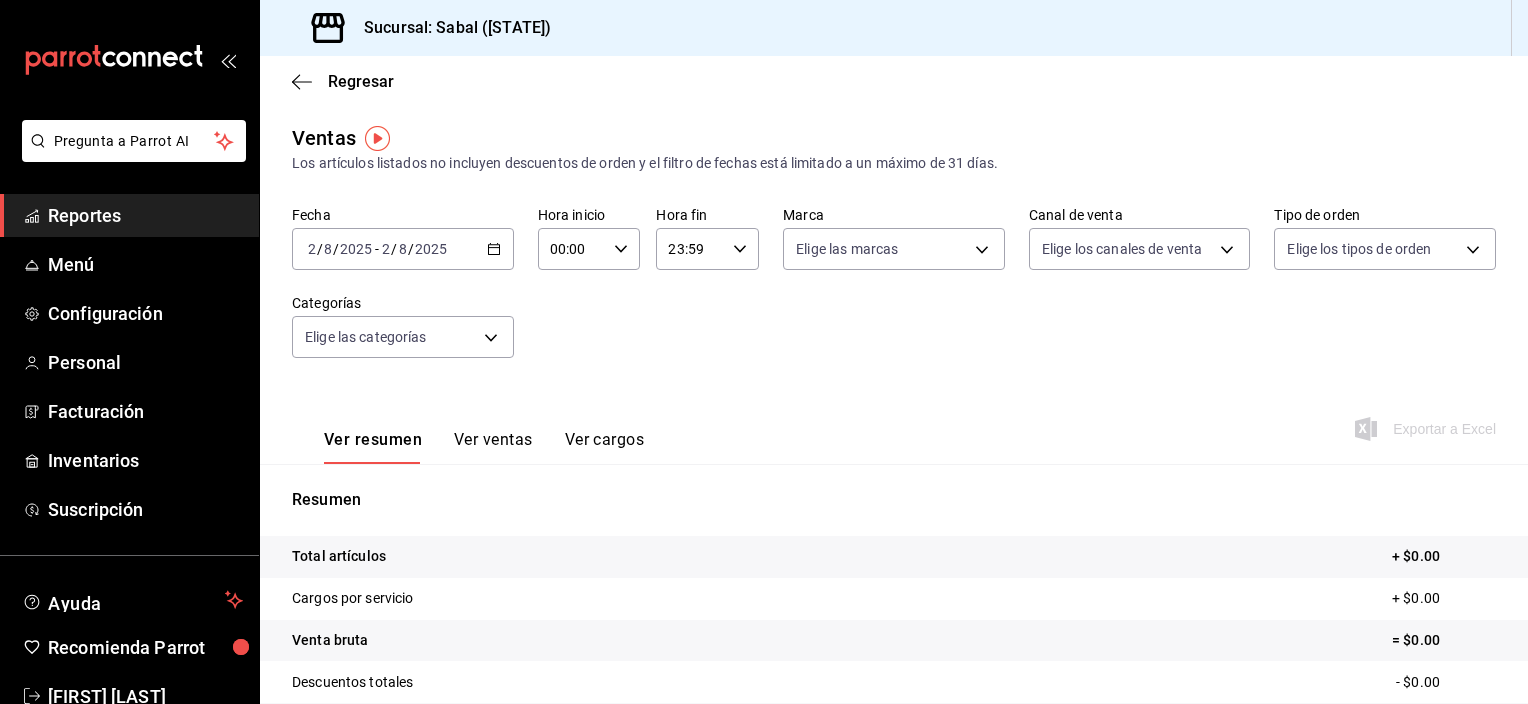 click 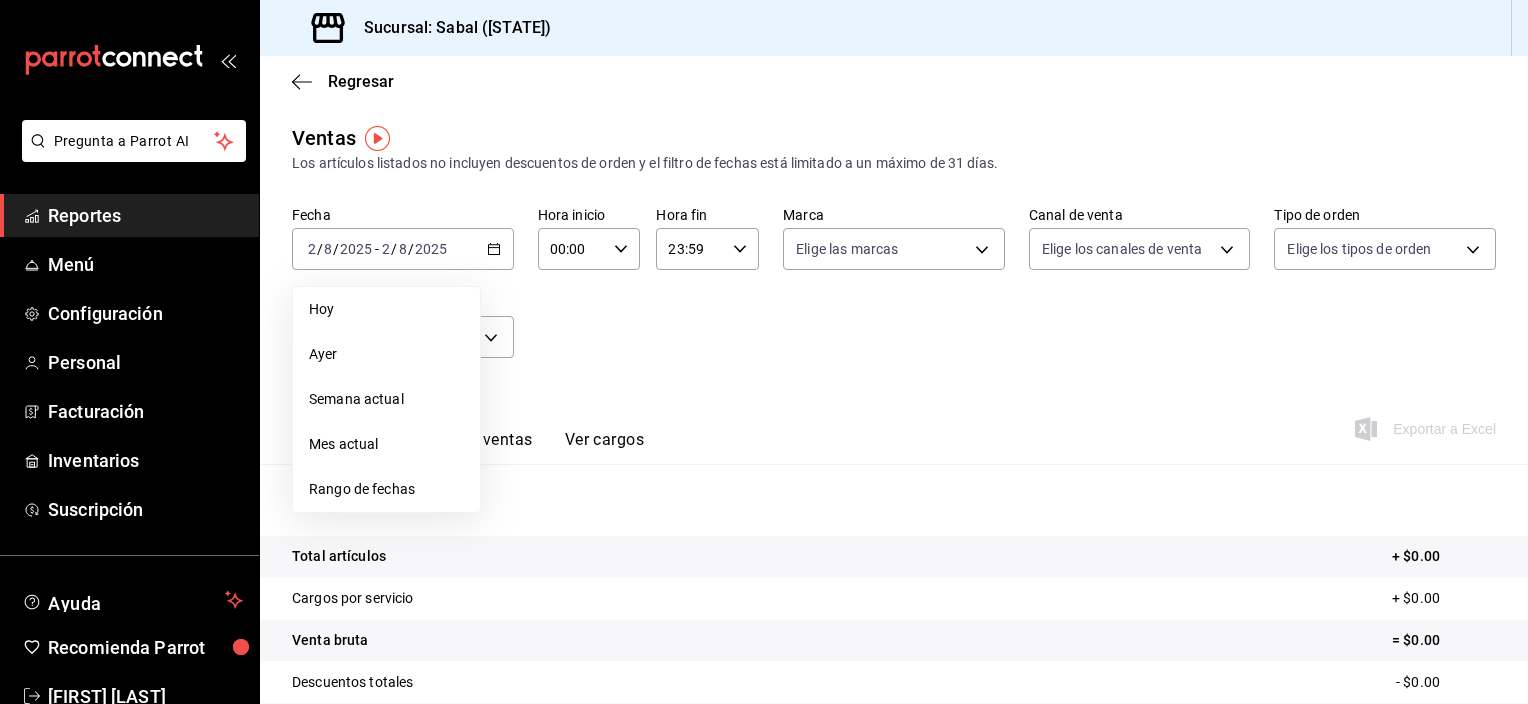 click on "Ayer" at bounding box center (386, 354) 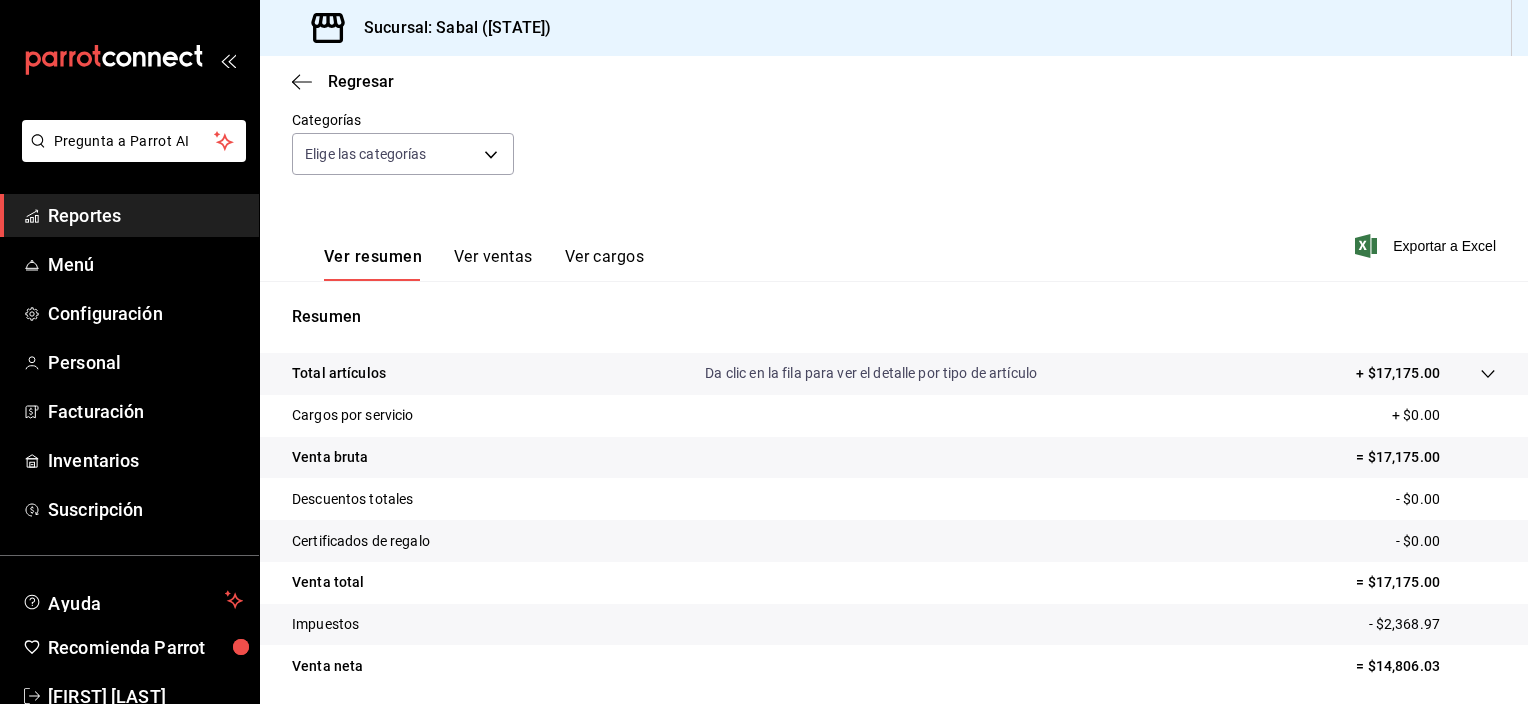 scroll, scrollTop: 200, scrollLeft: 0, axis: vertical 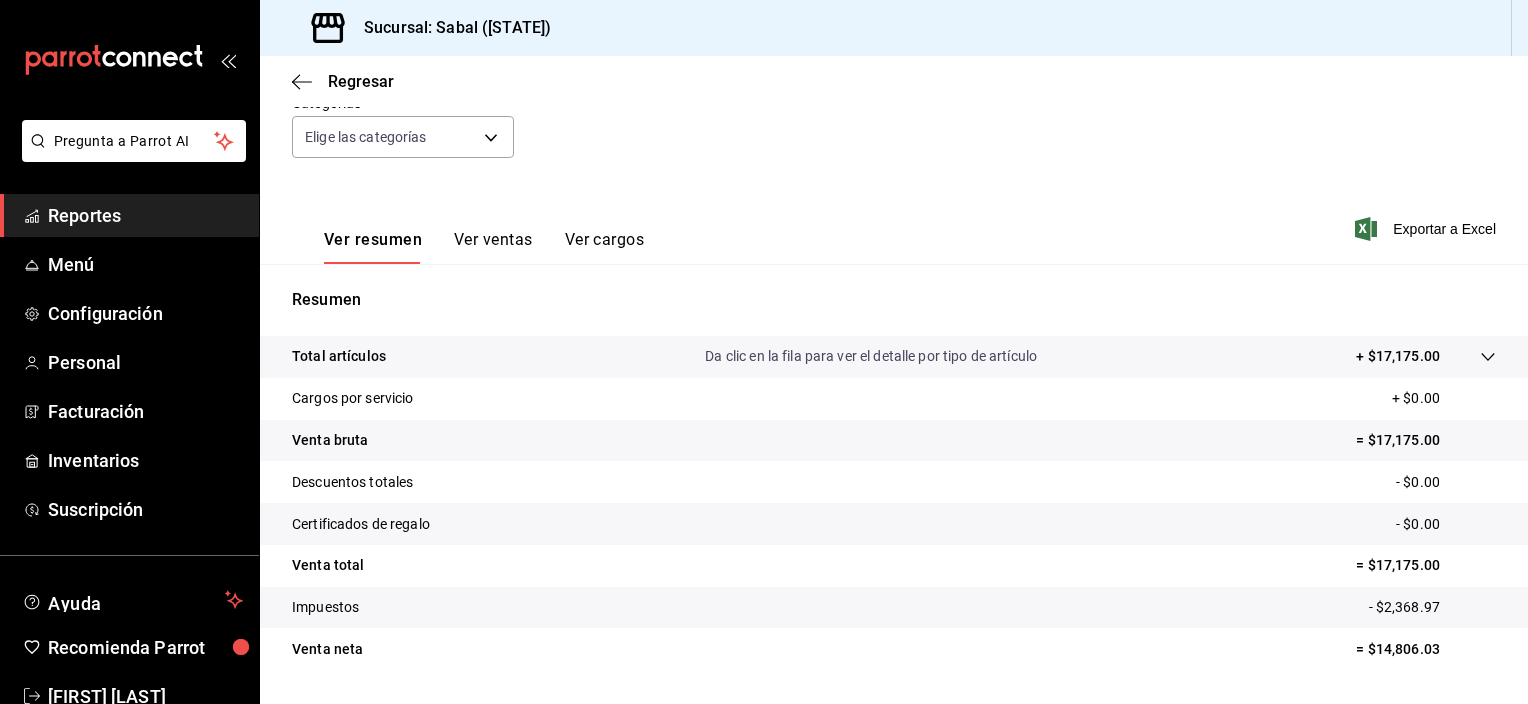 click on "Da clic en la fila para ver el detalle por tipo de artículo" at bounding box center (871, 356) 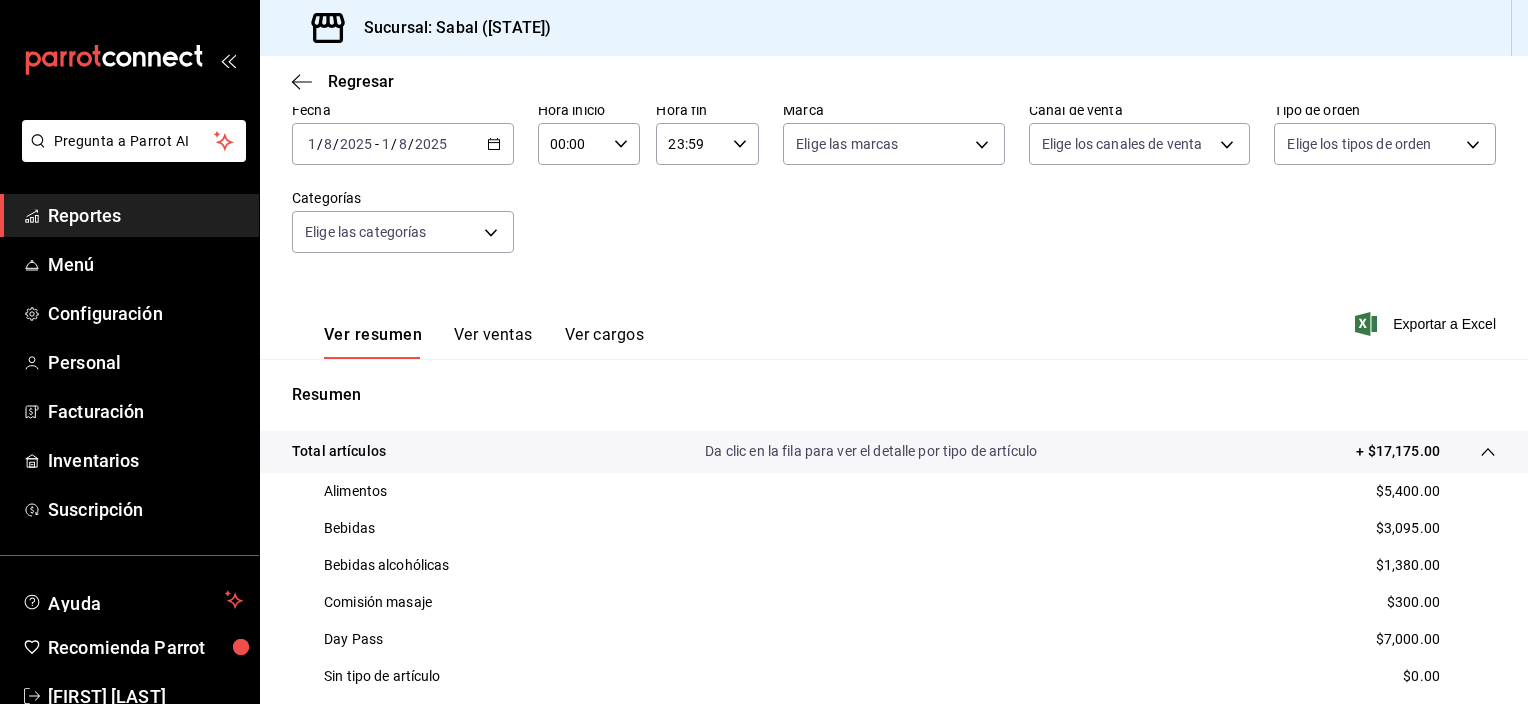 scroll, scrollTop: 100, scrollLeft: 0, axis: vertical 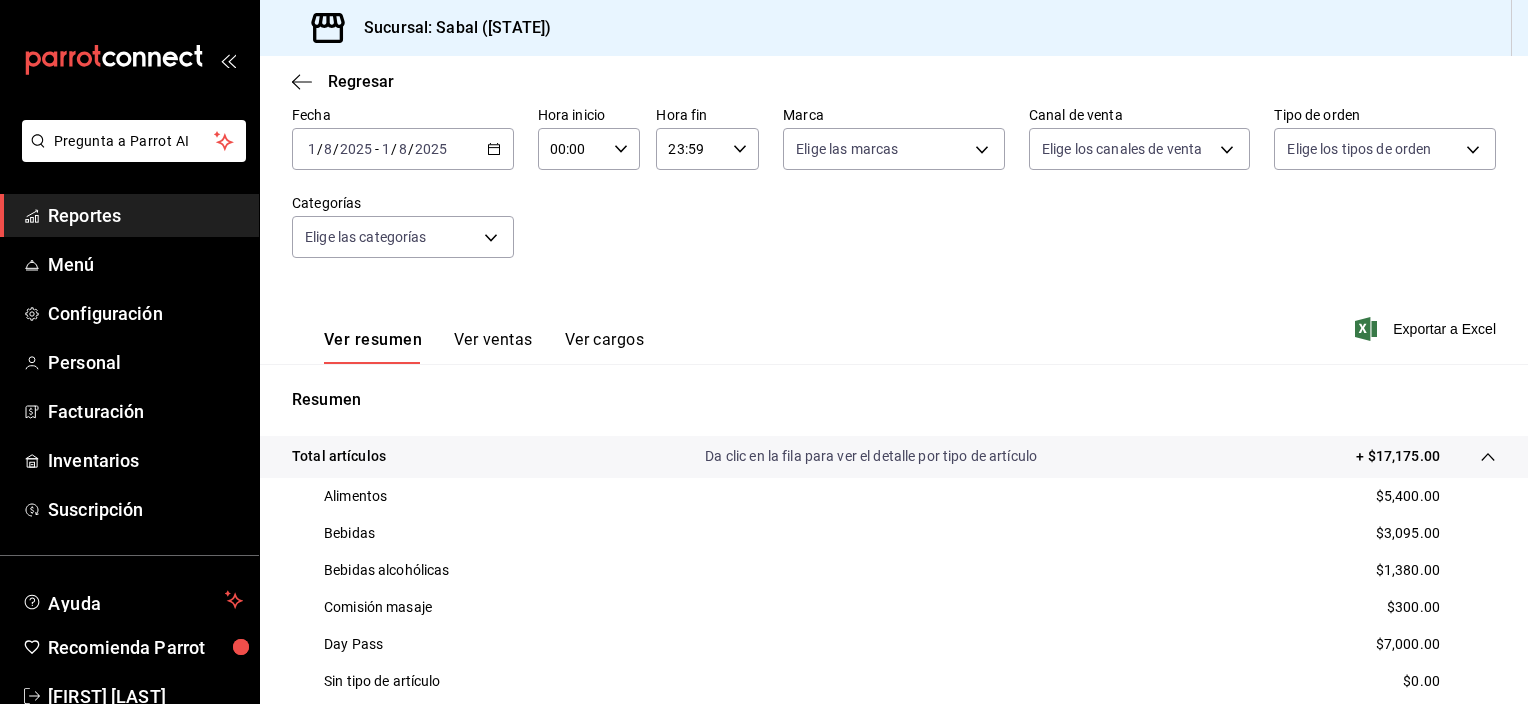 click on "Ver ventas" at bounding box center [493, 347] 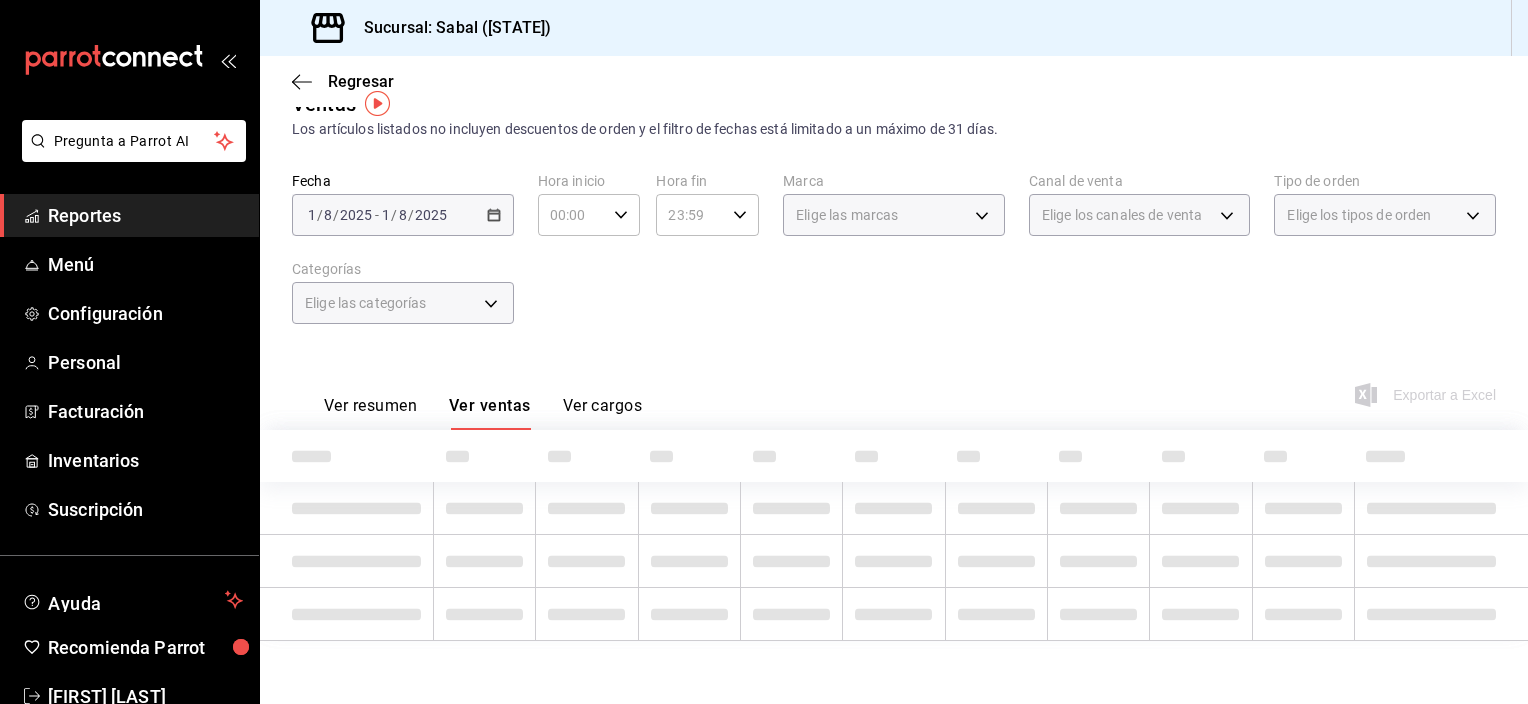 scroll, scrollTop: 100, scrollLeft: 0, axis: vertical 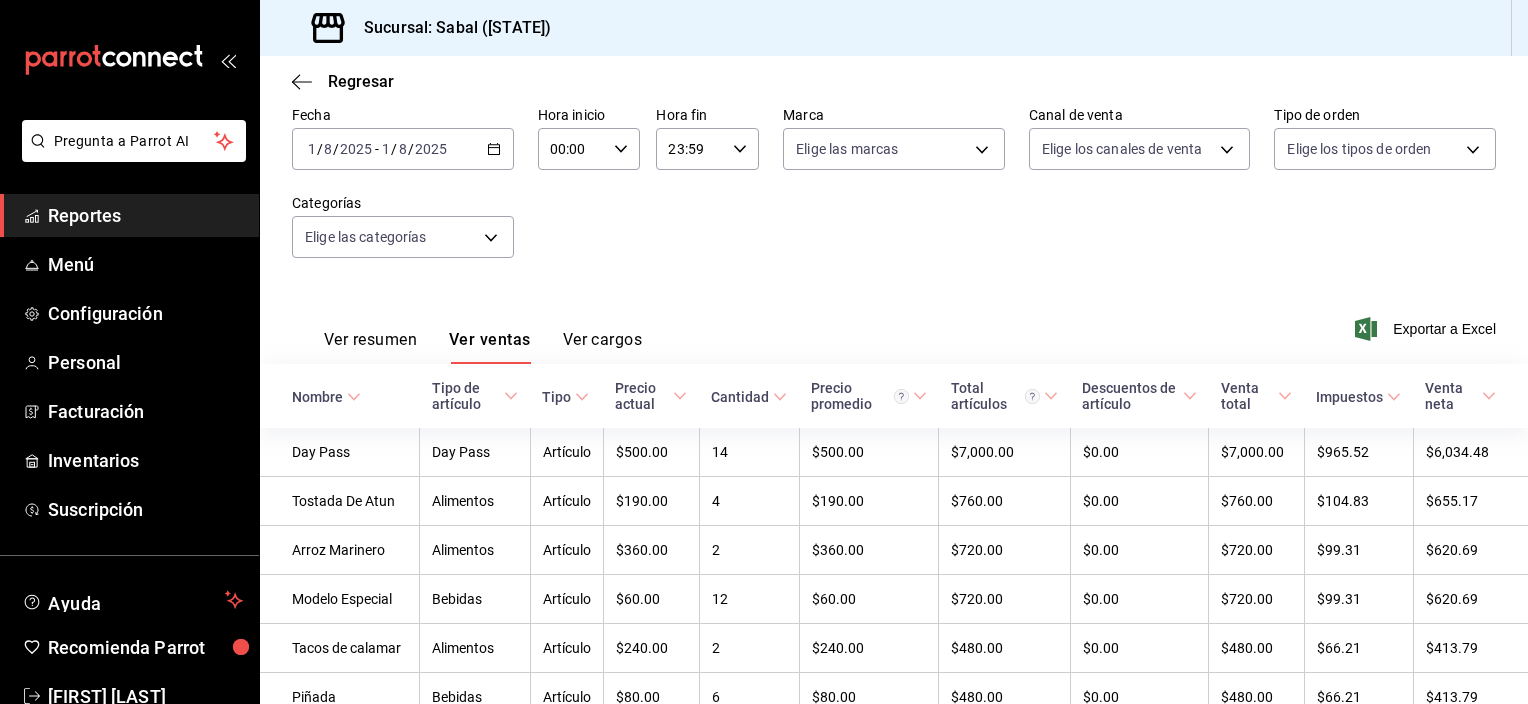 type 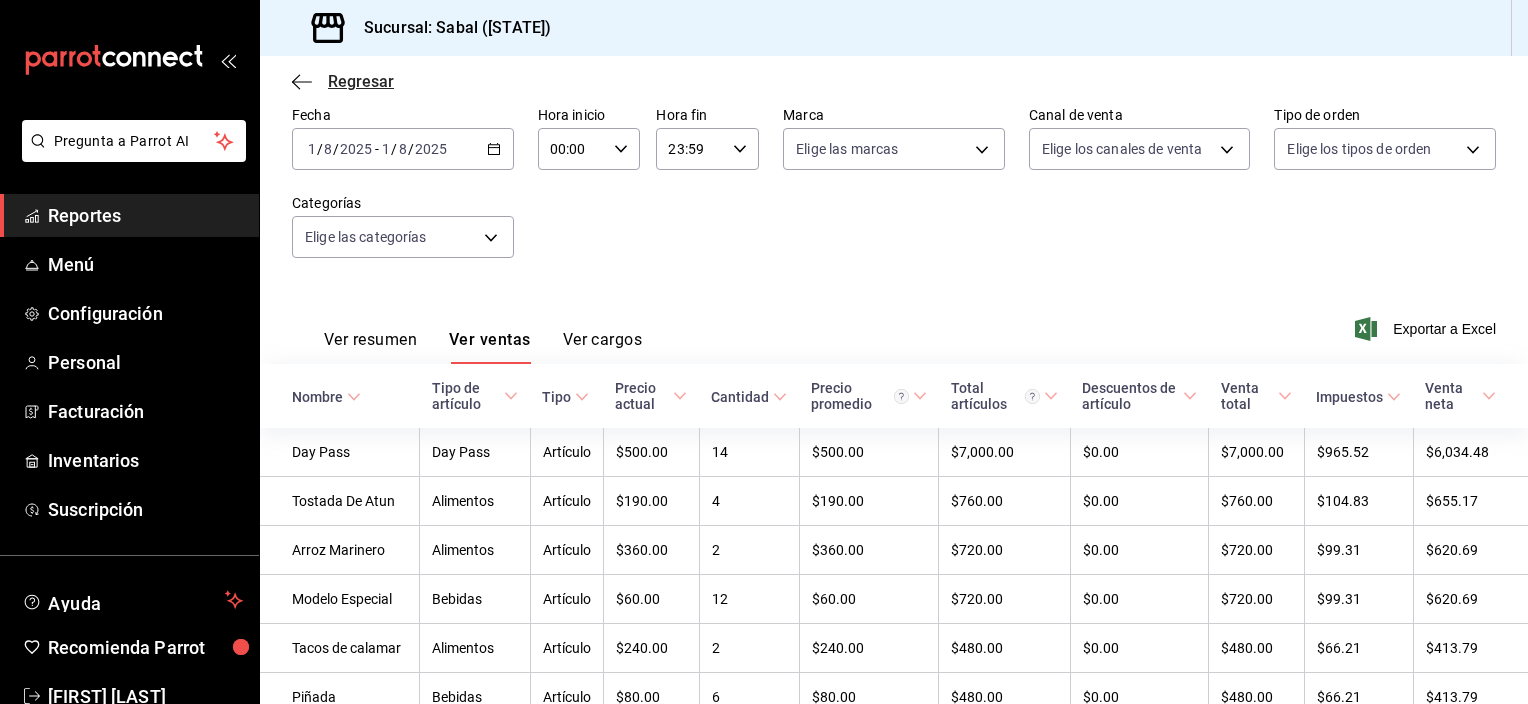click 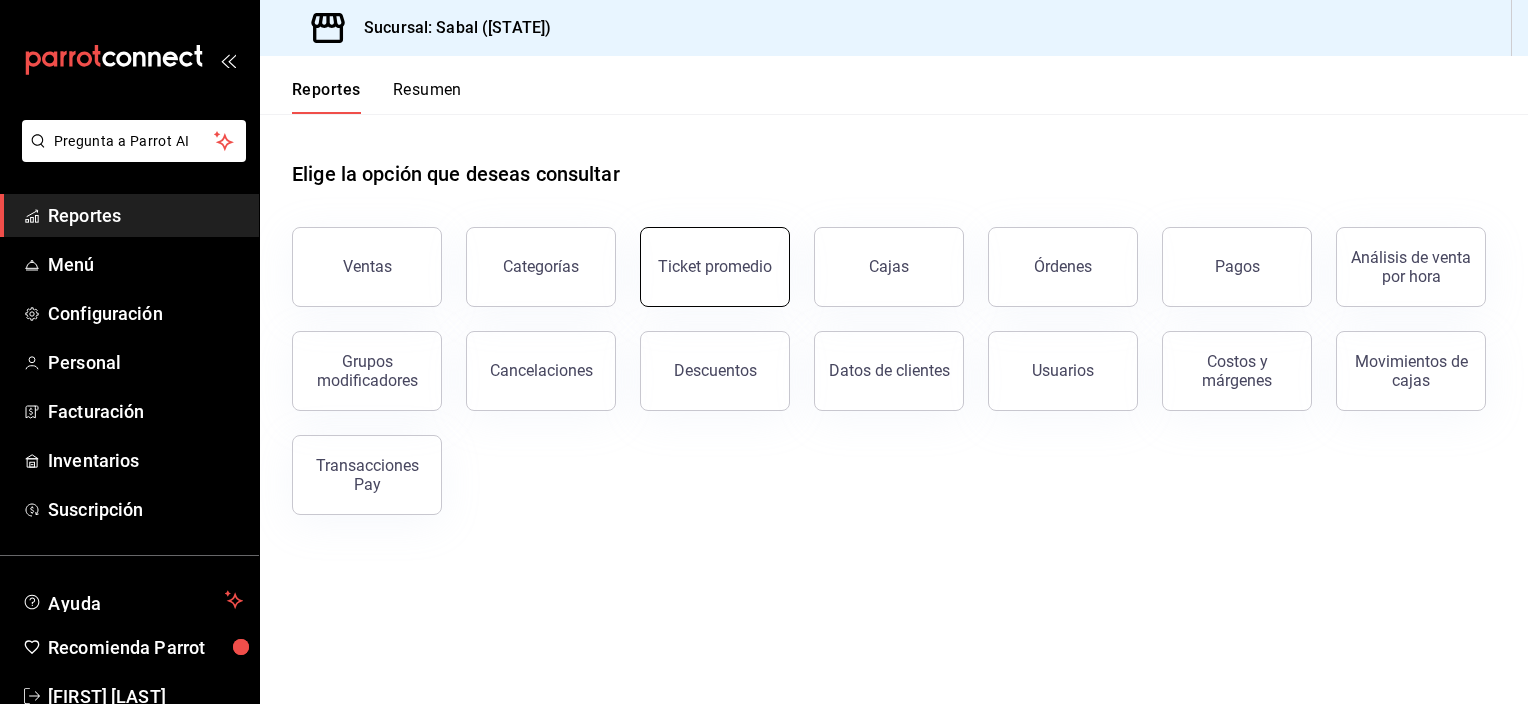 click on "Ticket promedio" at bounding box center (715, 267) 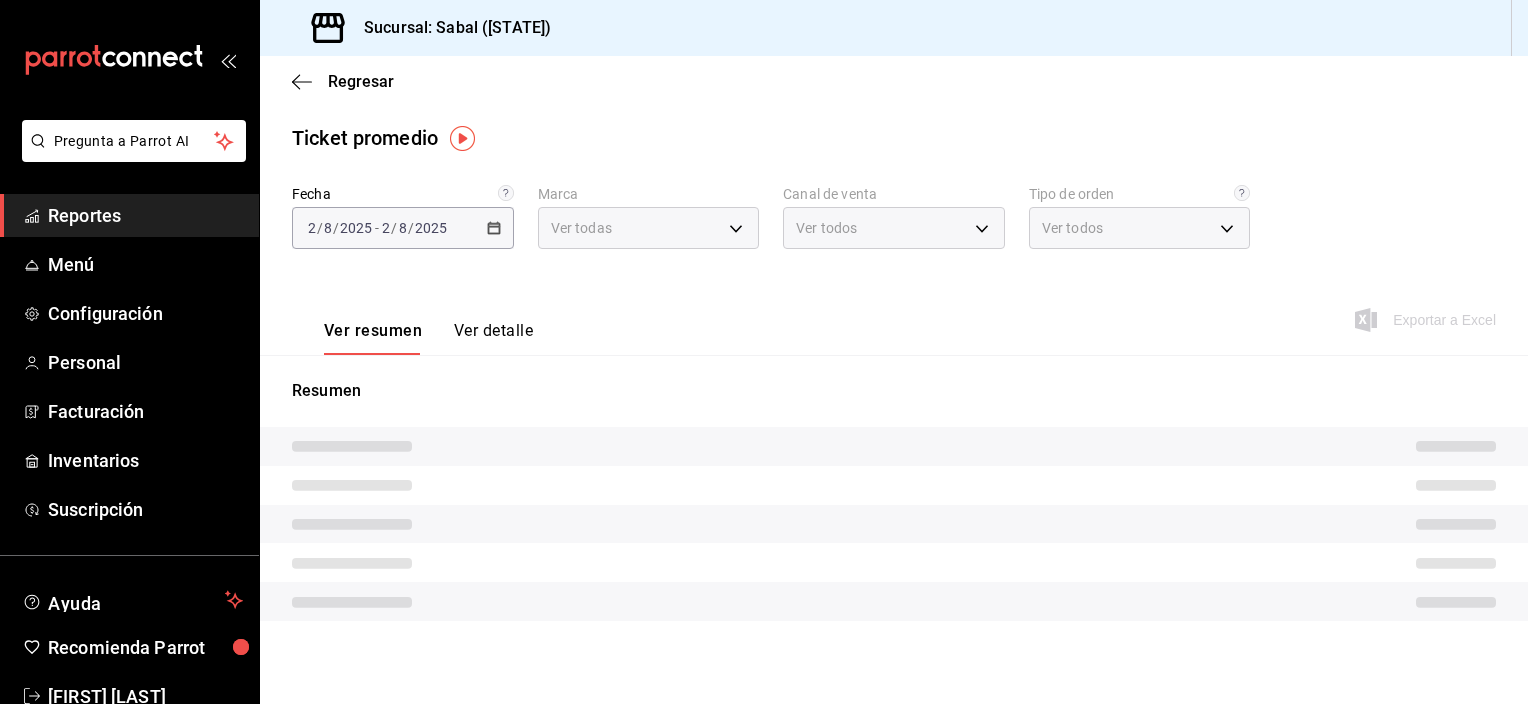type on "7bb9fc4a-963e-4e00-9402-9ac56289446f" 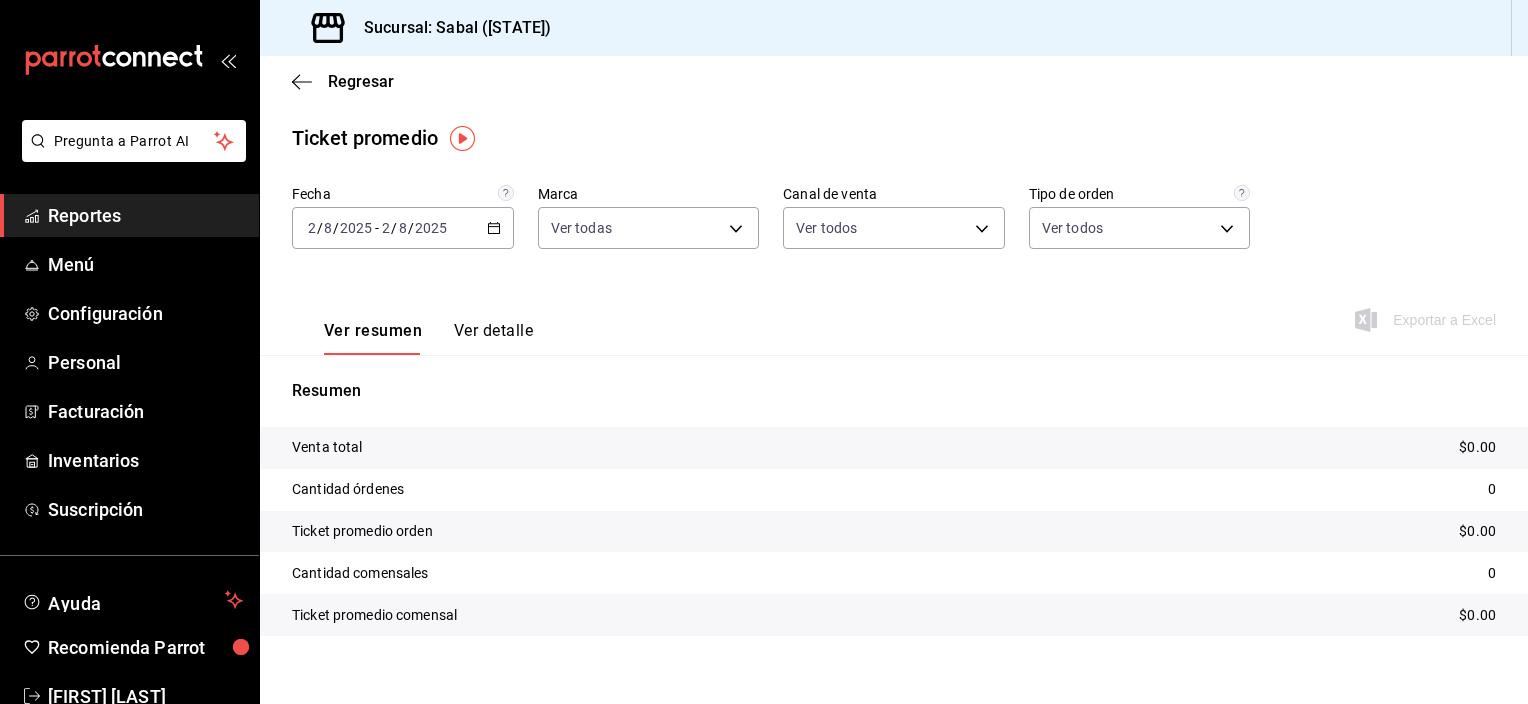 click 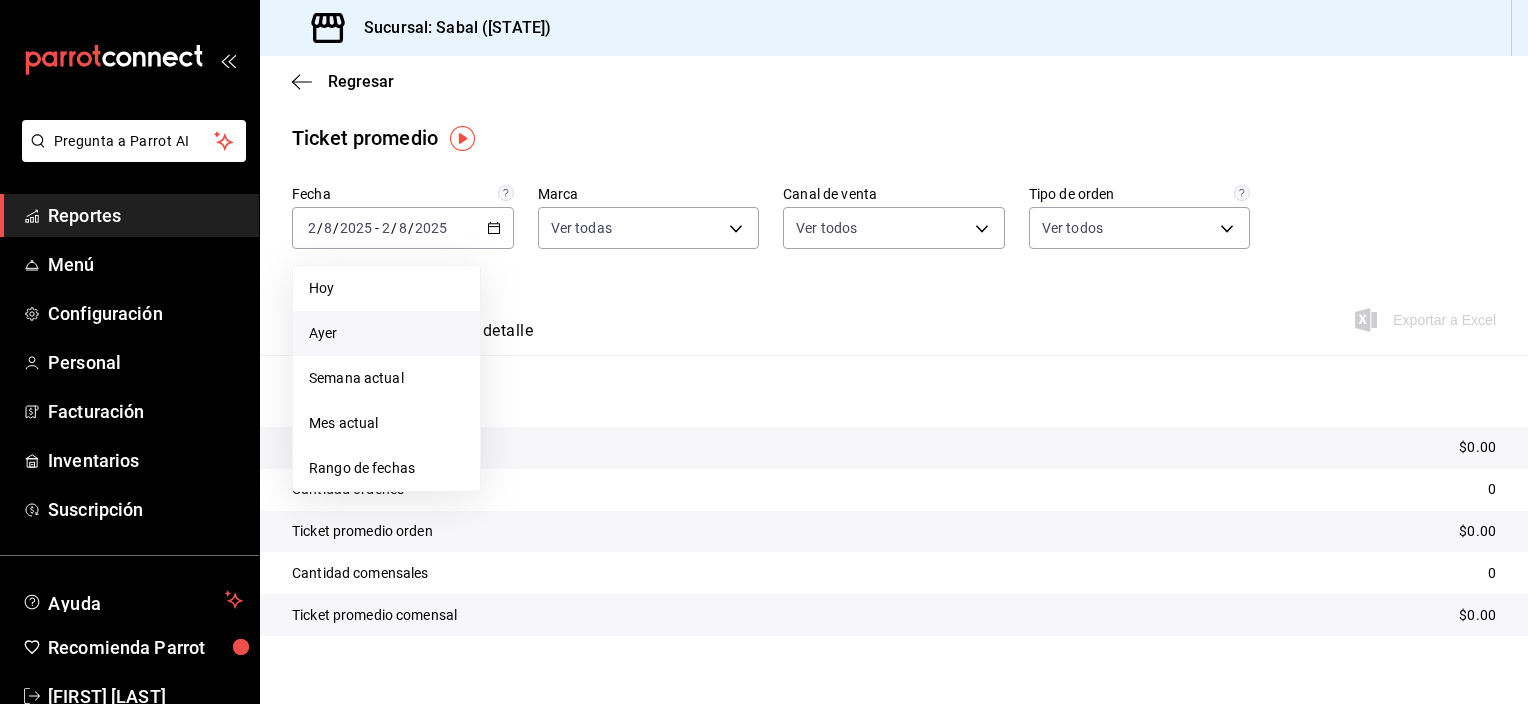 click on "Ayer" at bounding box center (386, 333) 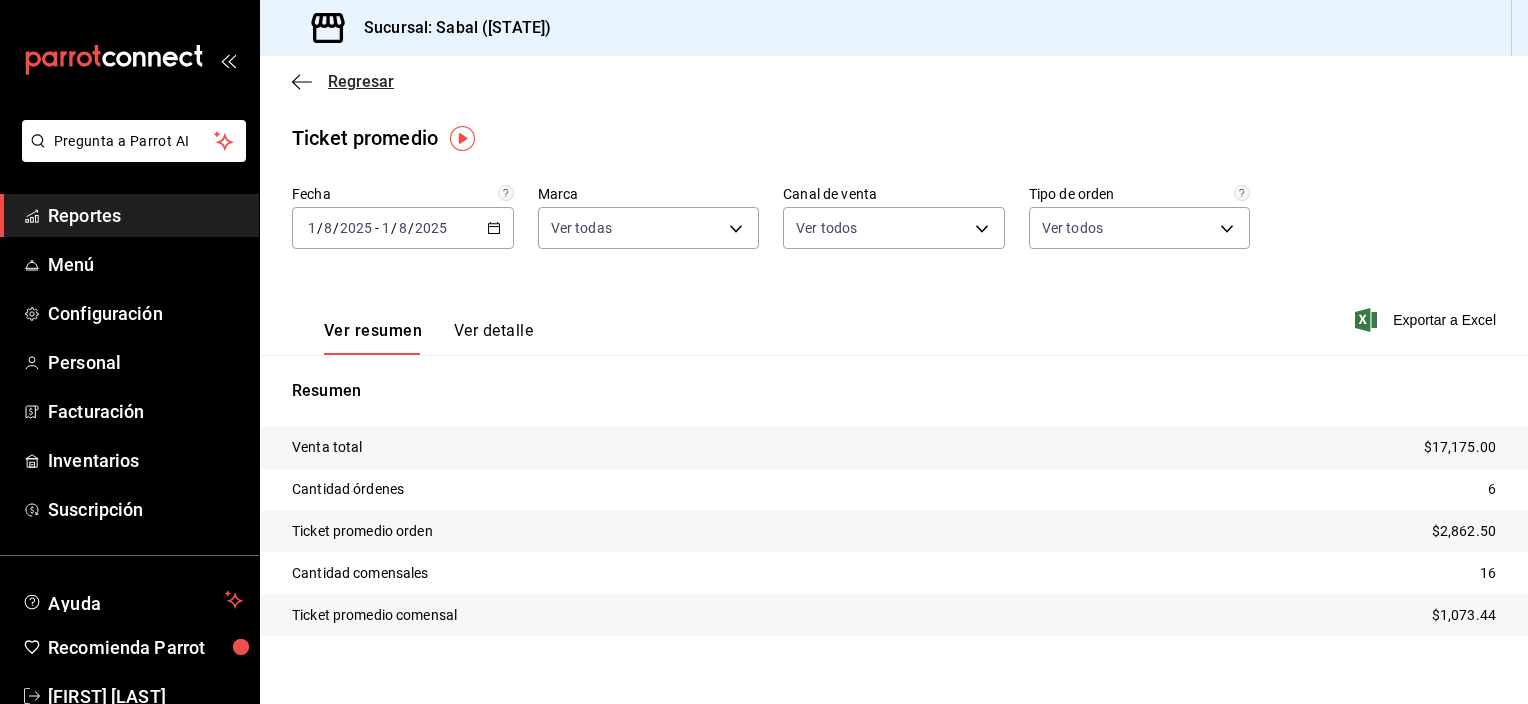 click 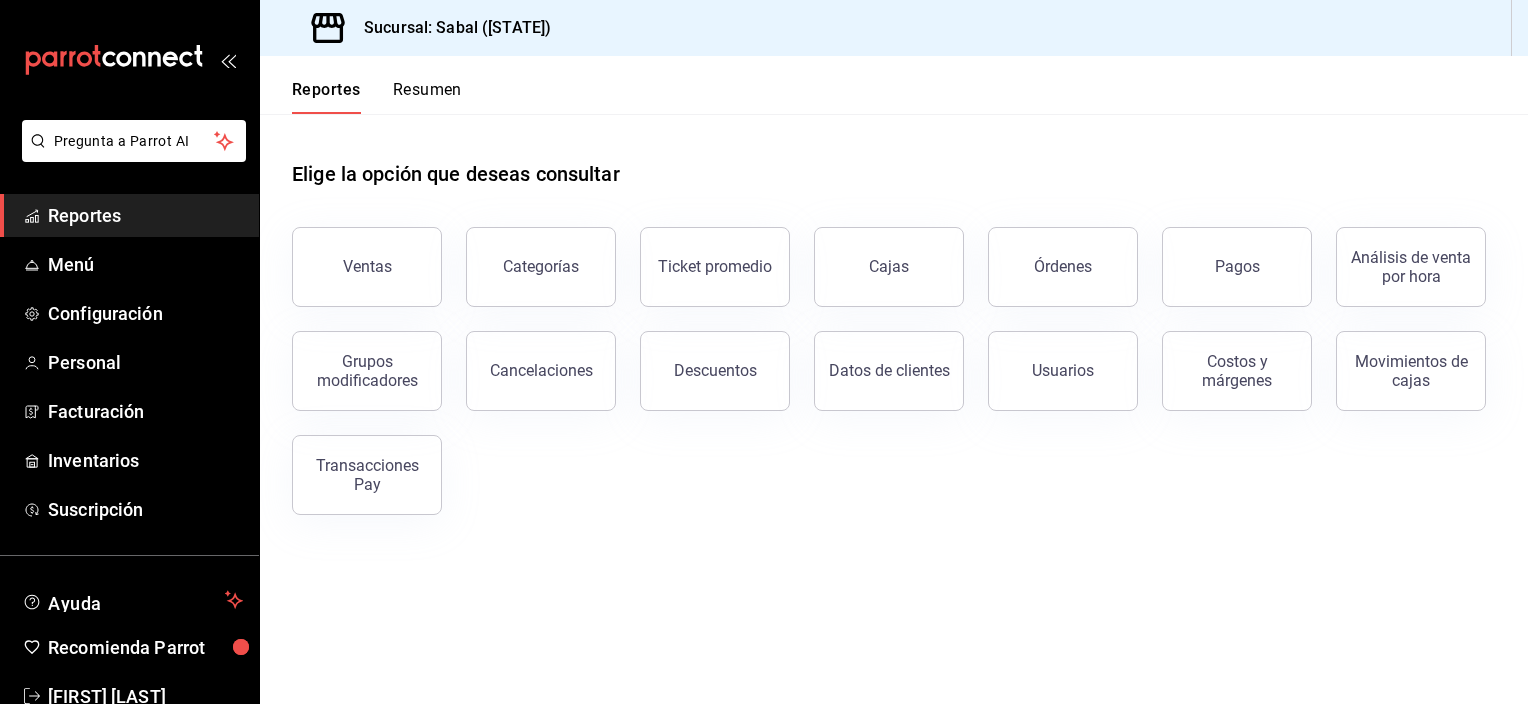 click on "Órdenes" at bounding box center [1063, 267] 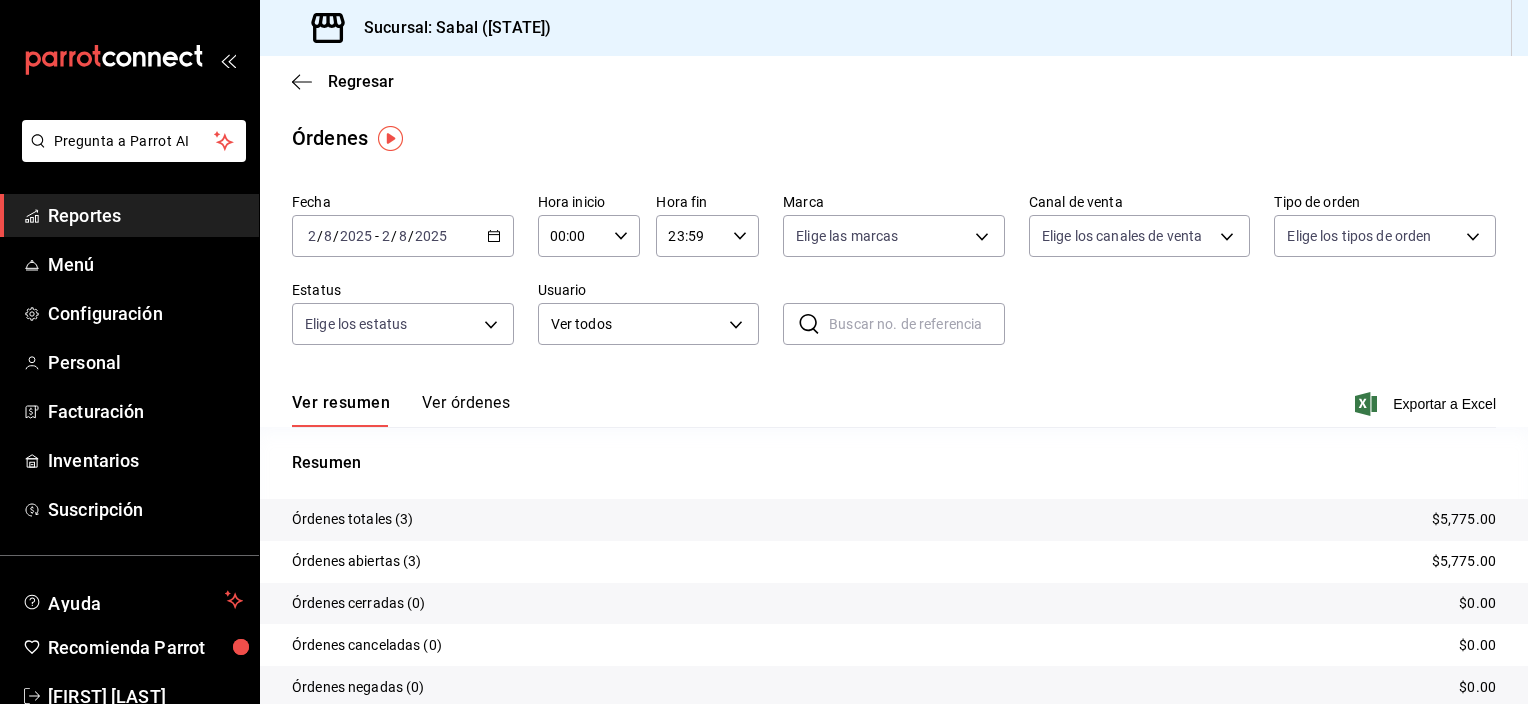 click on "Ver órdenes" at bounding box center [466, 410] 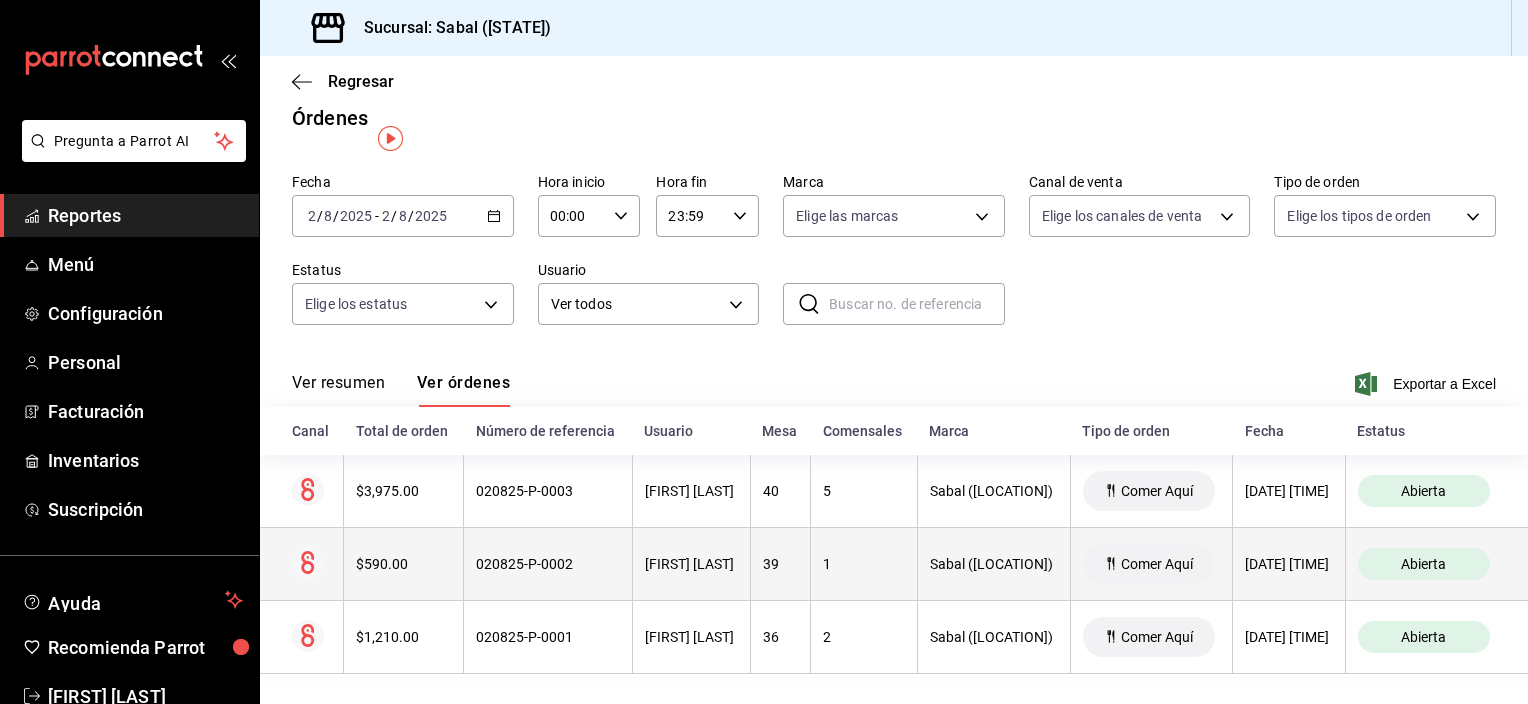 scroll, scrollTop: 0, scrollLeft: 0, axis: both 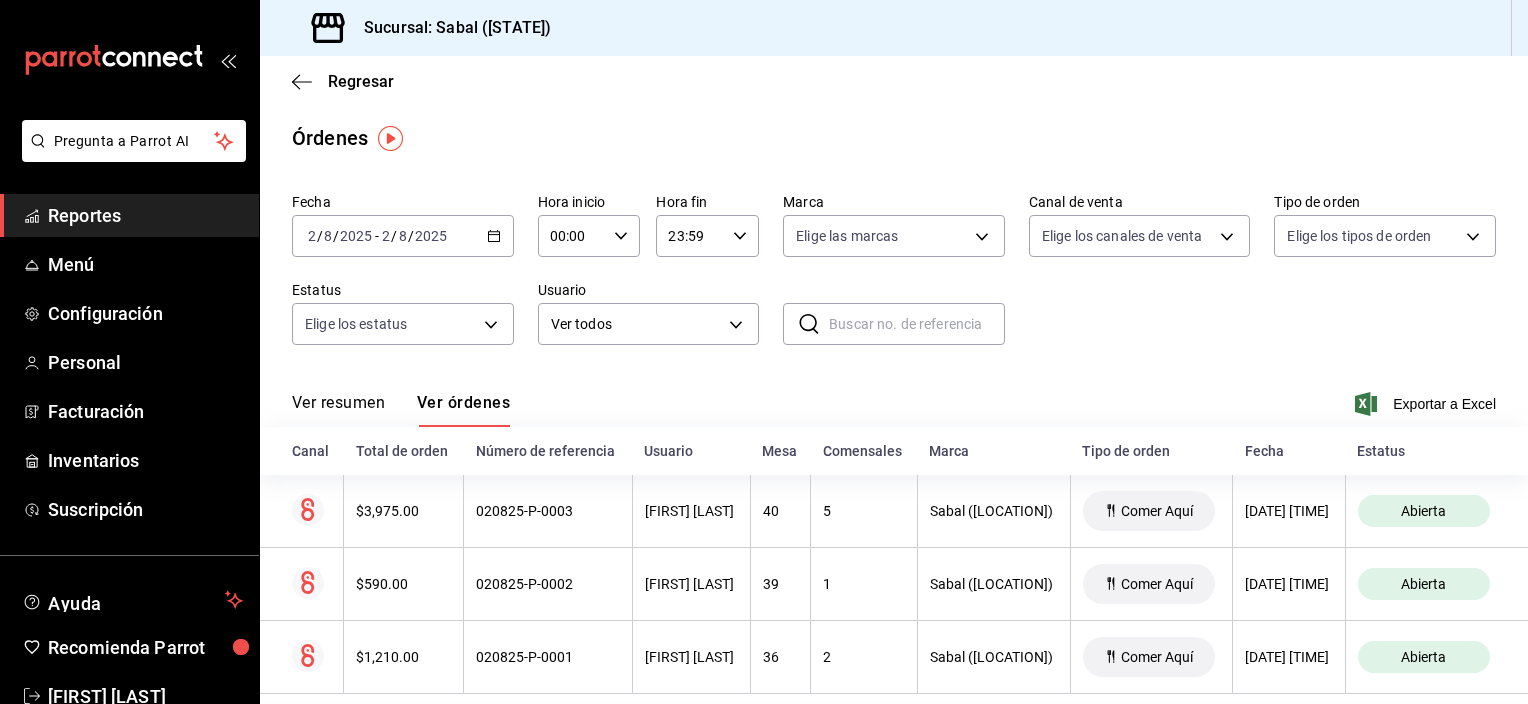 click on "2025-08-02 2 / 8 / 2025 - 2025-08-02 2 / 8 / 2025" at bounding box center [403, 236] 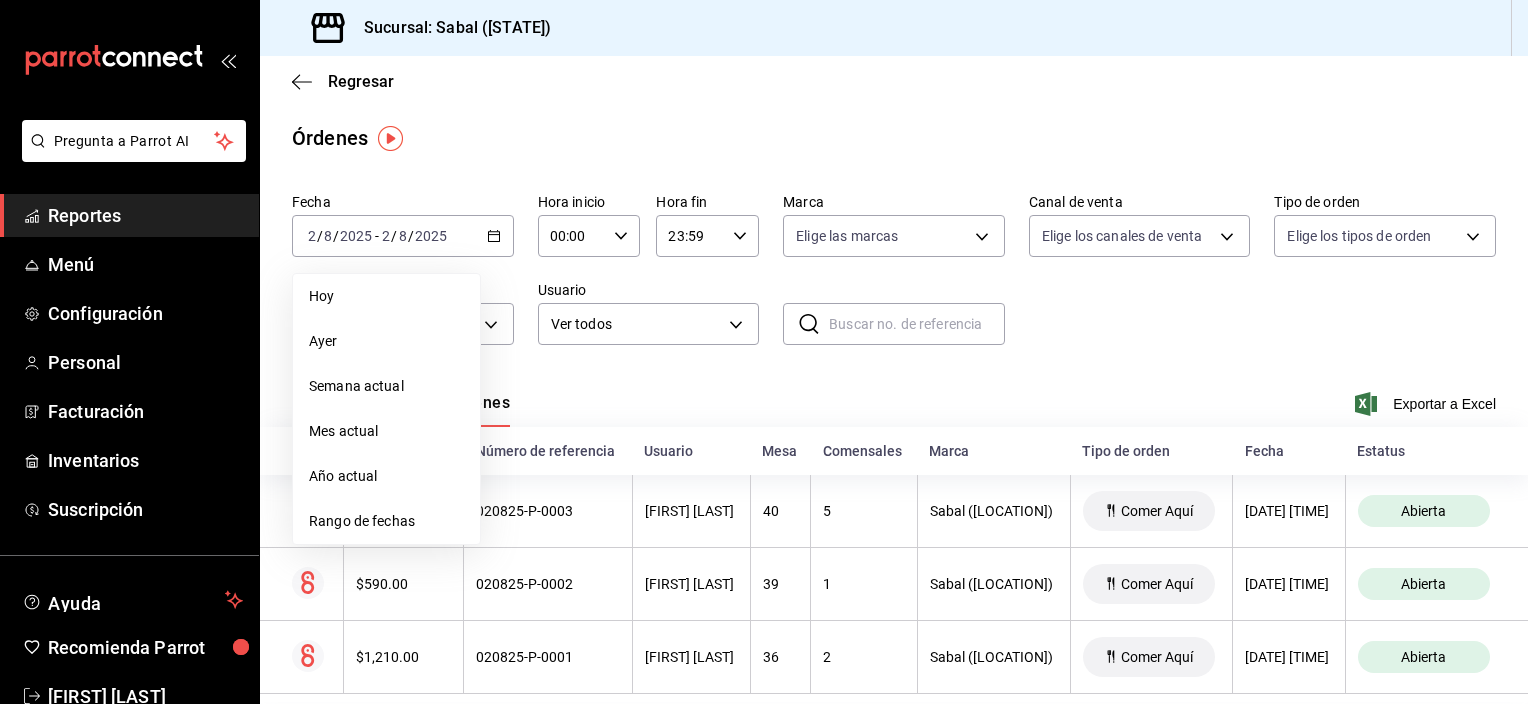 drag, startPoint x: 352, startPoint y: 340, endPoint x: 385, endPoint y: 406, distance: 73.790245 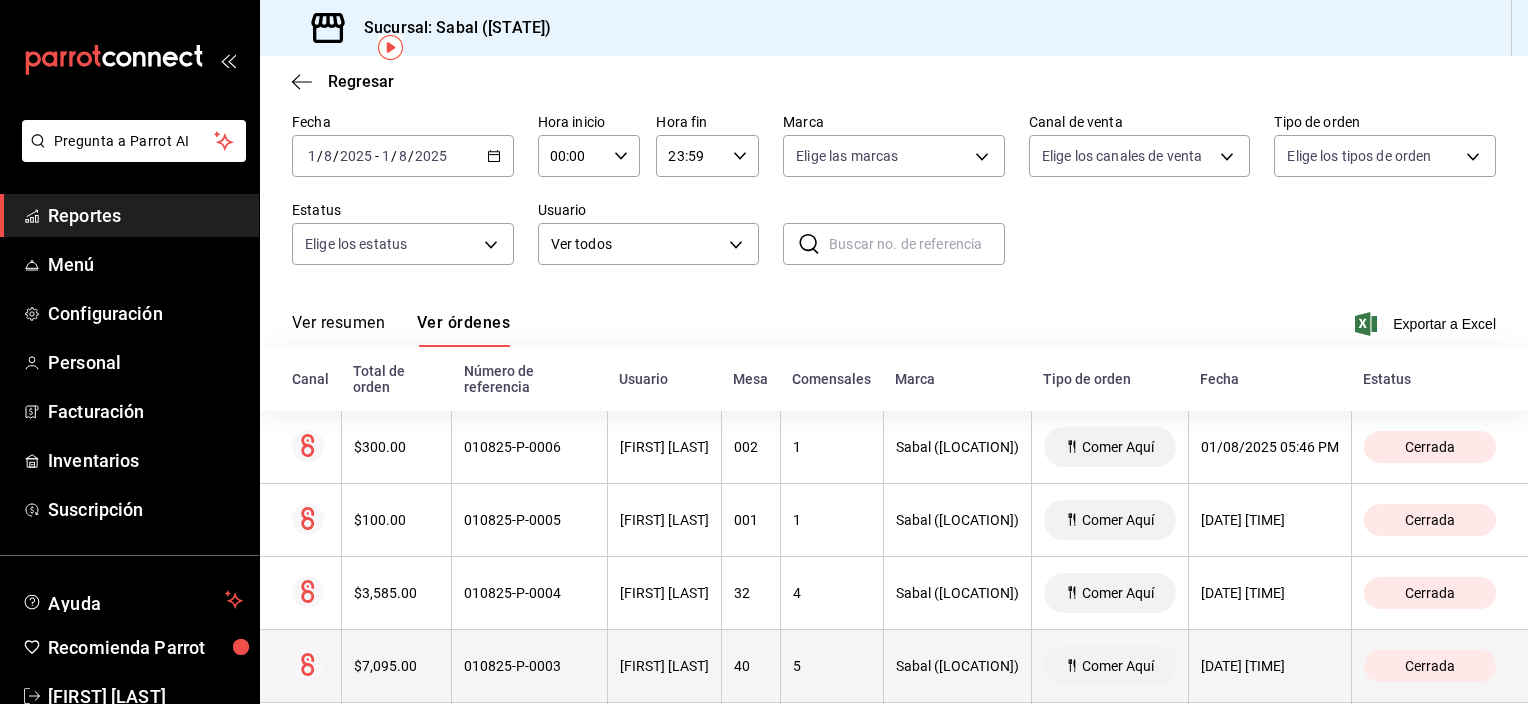 scroll, scrollTop: 65, scrollLeft: 0, axis: vertical 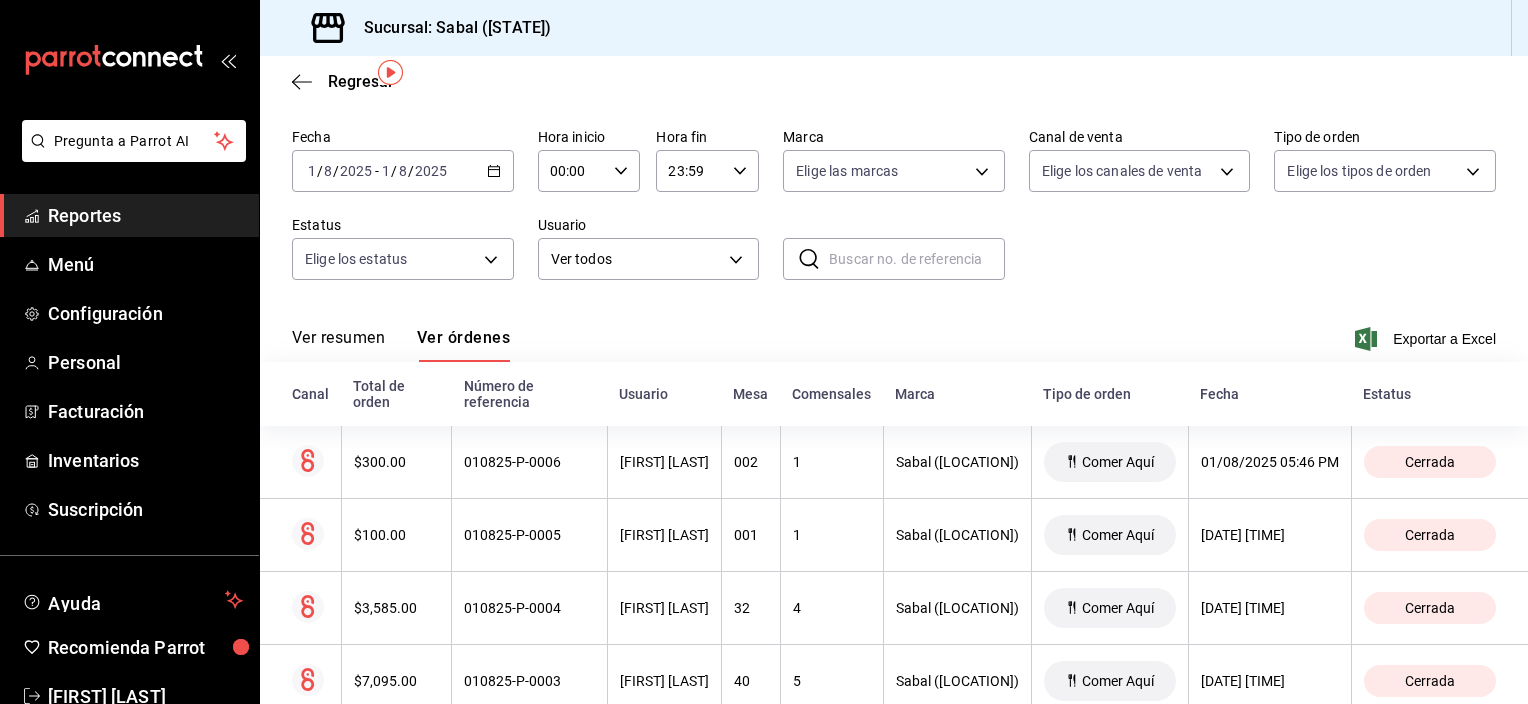click 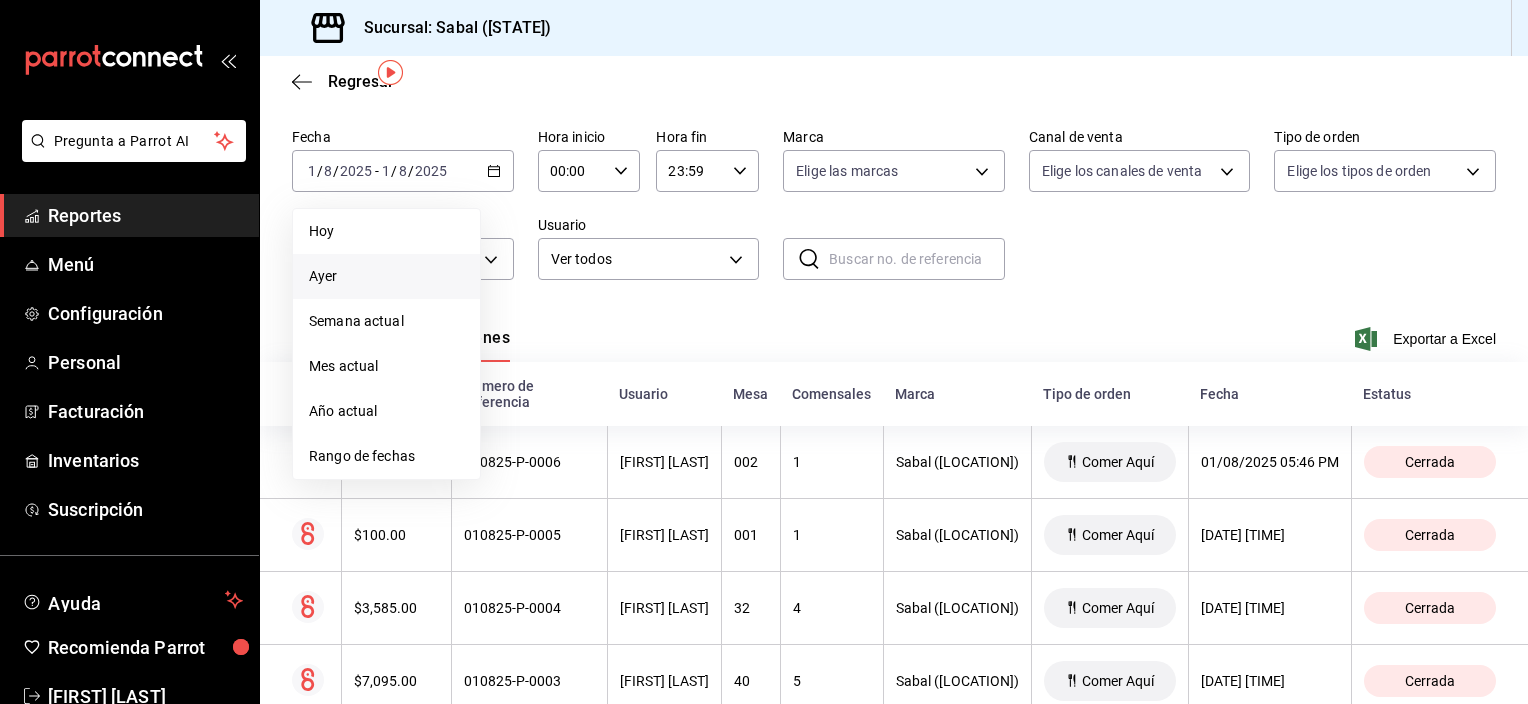 click on "Ver resumen Ver órdenes Exportar a Excel" at bounding box center [894, 333] 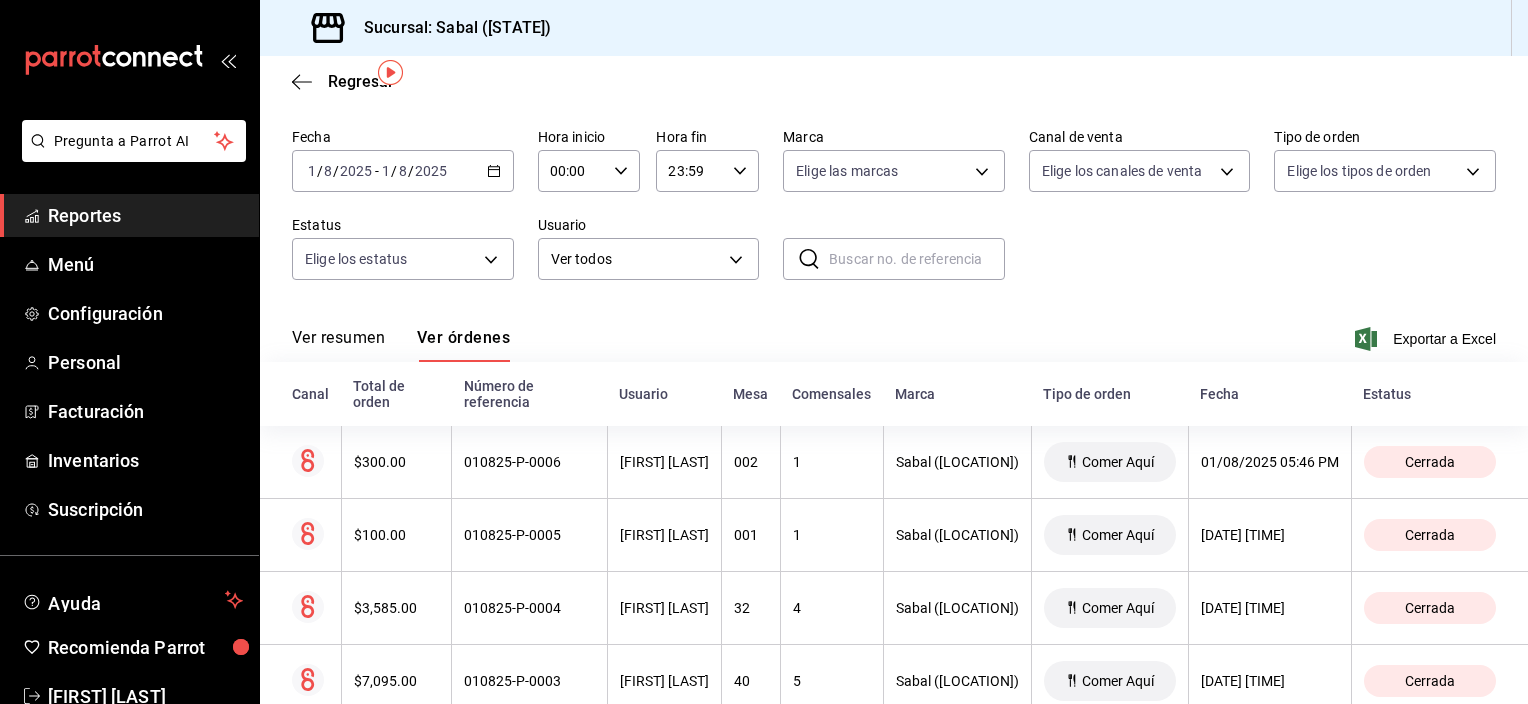 click on "Reportes" at bounding box center [145, 215] 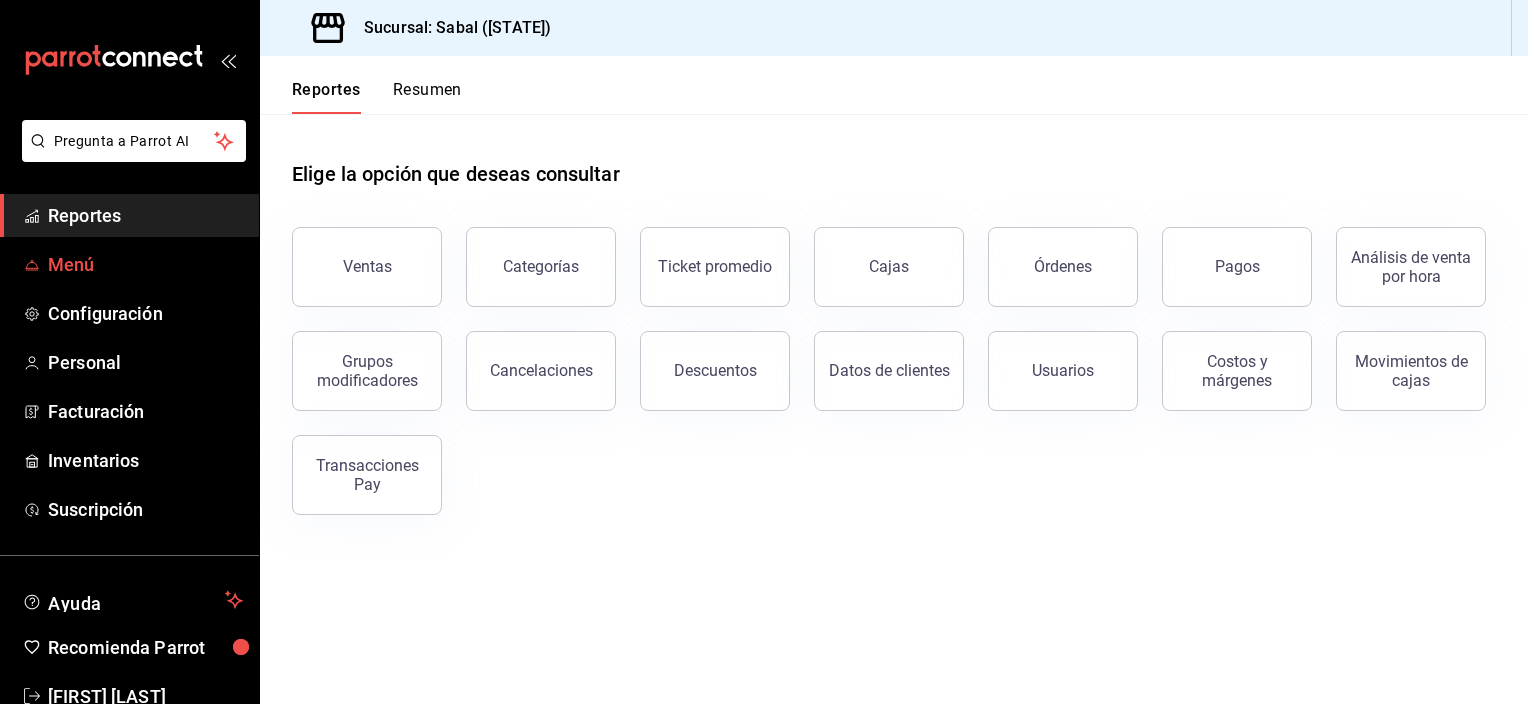 click on "Menú" at bounding box center (145, 264) 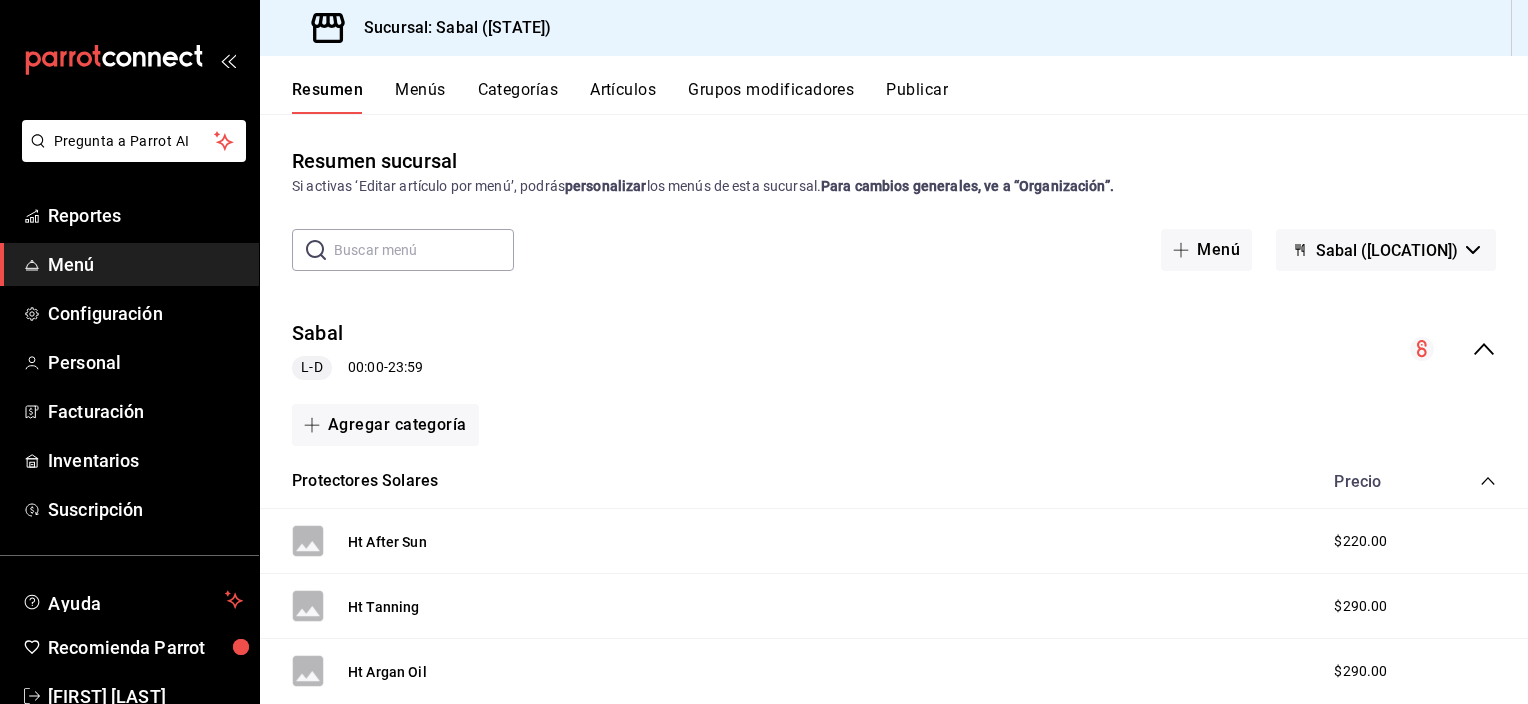 click on "Artículos" at bounding box center (623, 97) 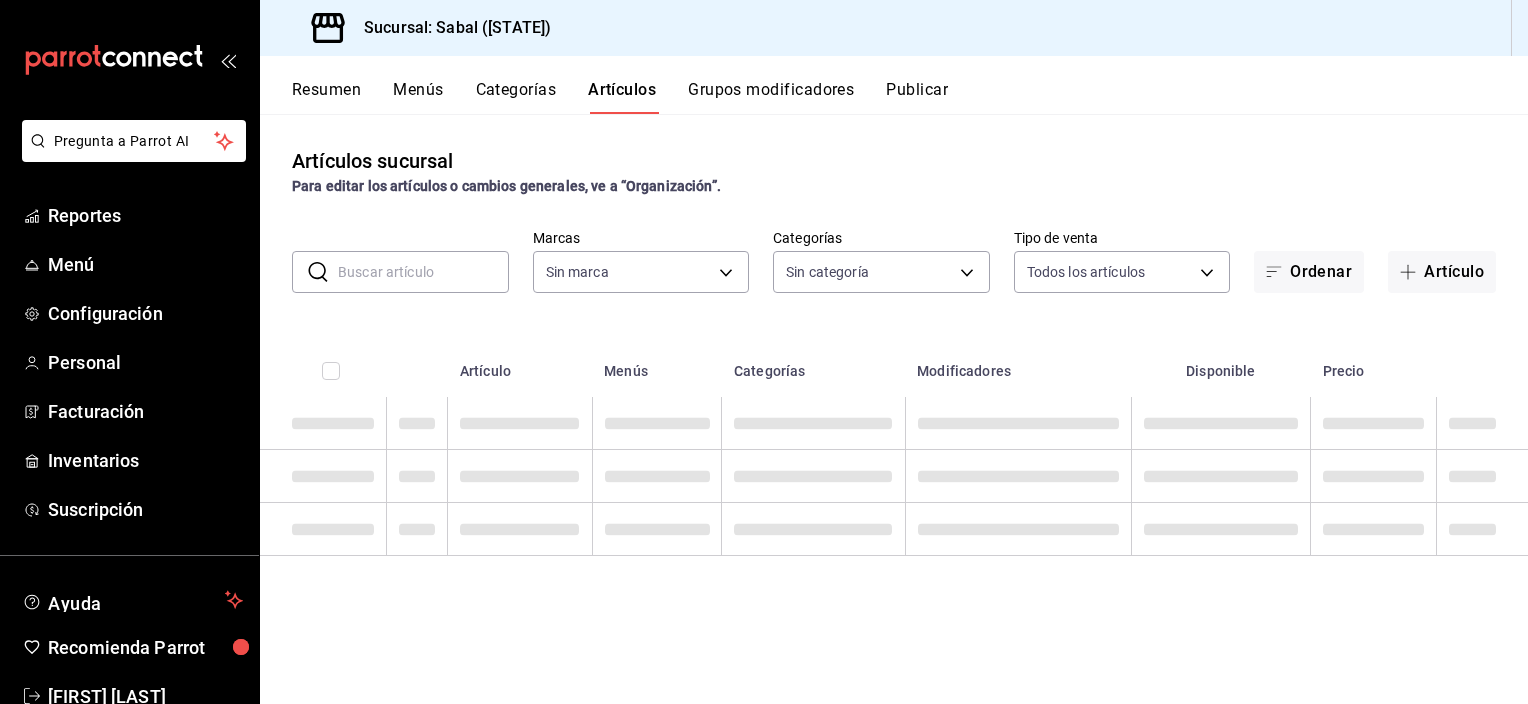 type on "7bb9fc4a-963e-4e00-9402-9ac56289446f" 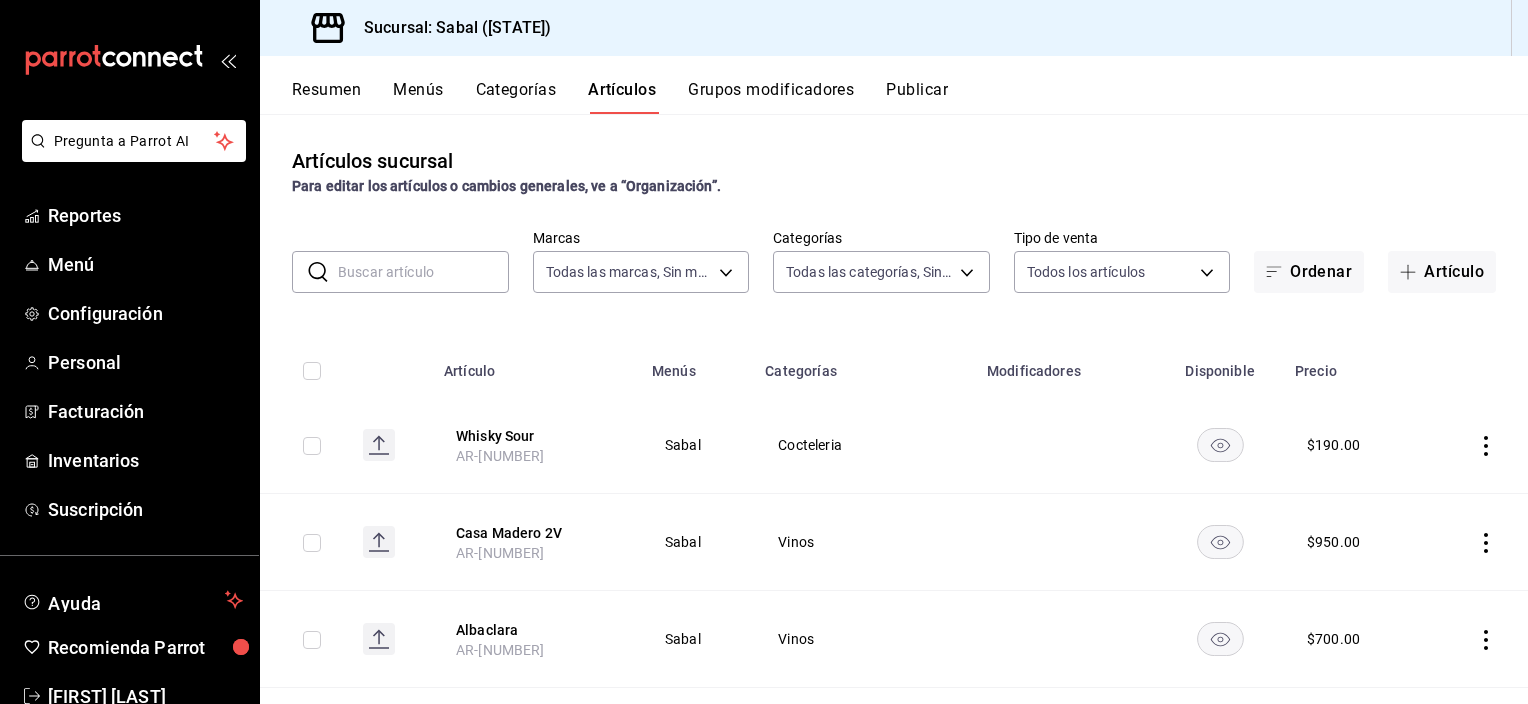 type on "[UUID]" 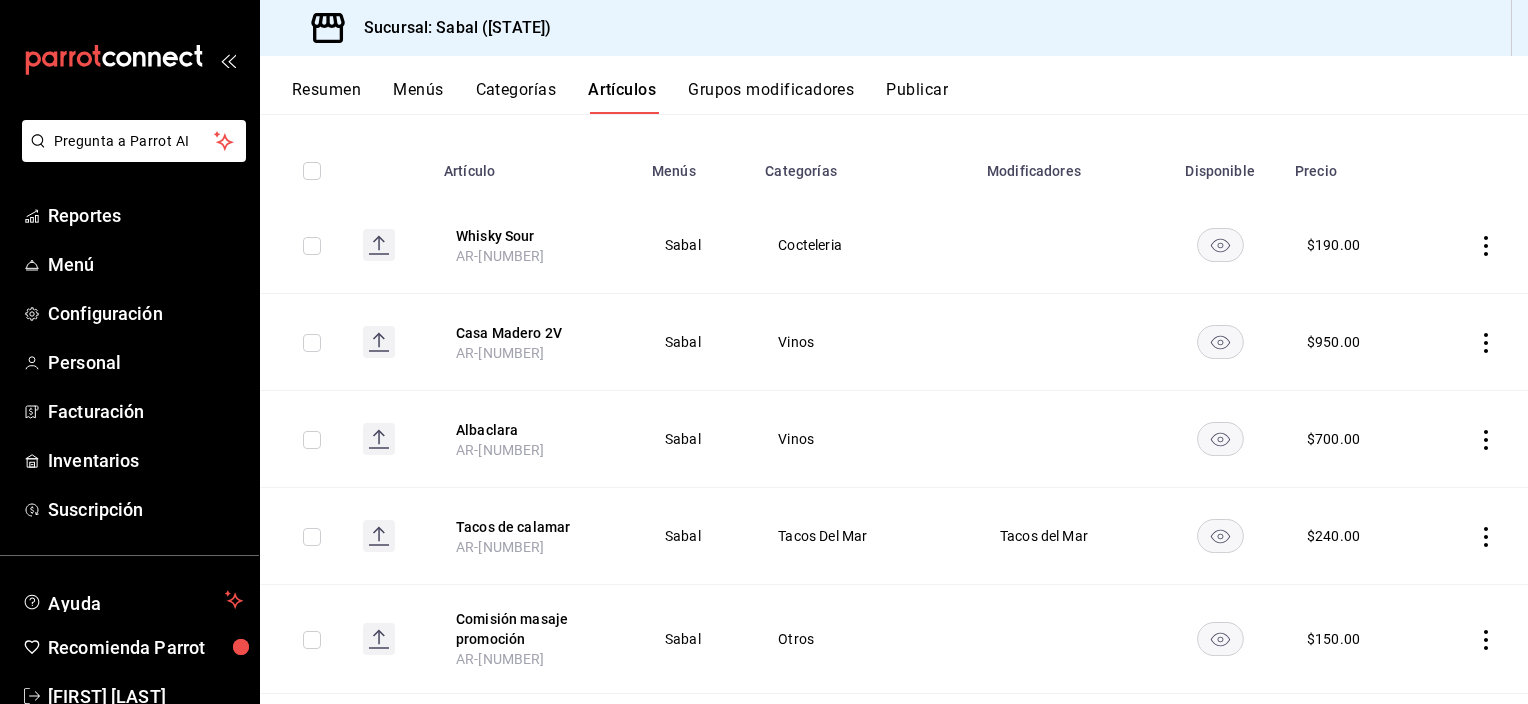 scroll, scrollTop: 0, scrollLeft: 0, axis: both 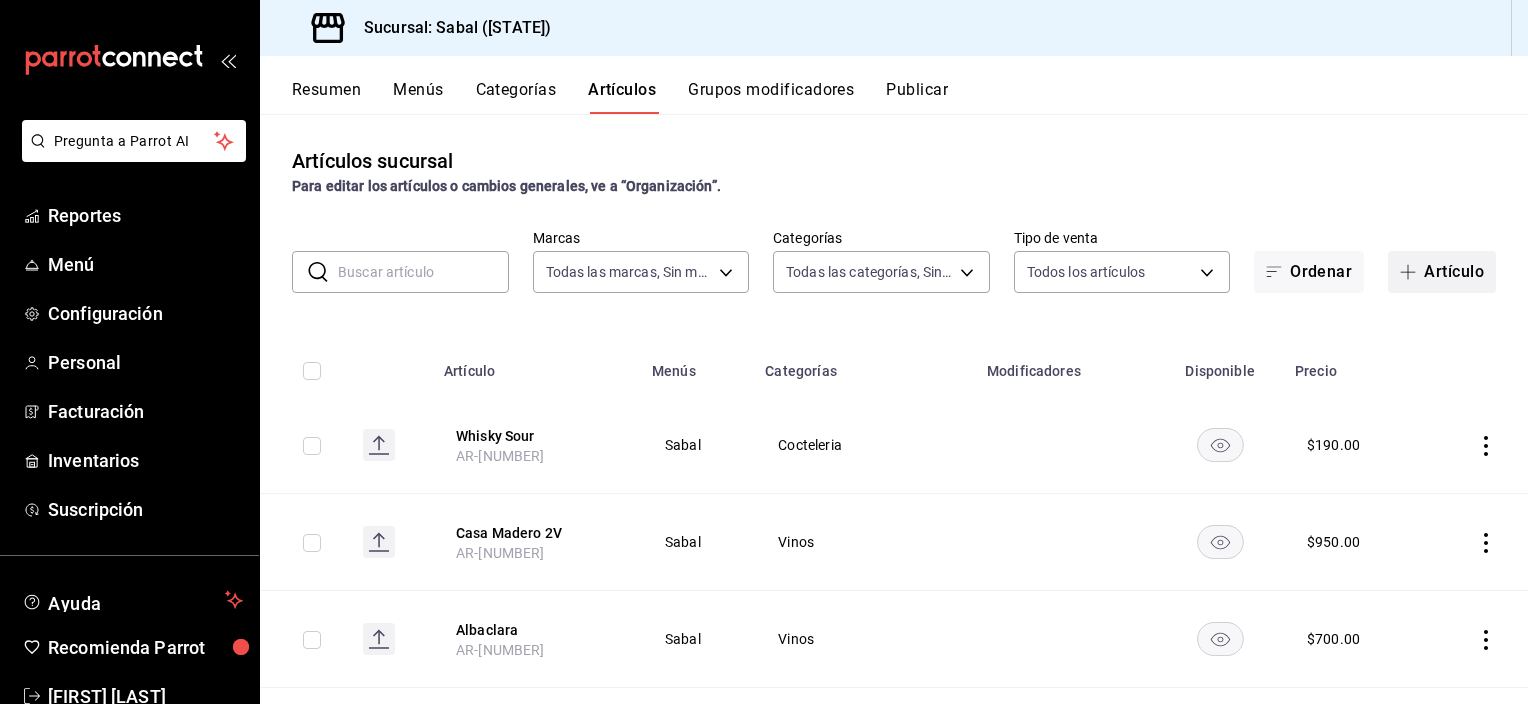 click on "Artículo" at bounding box center (1442, 272) 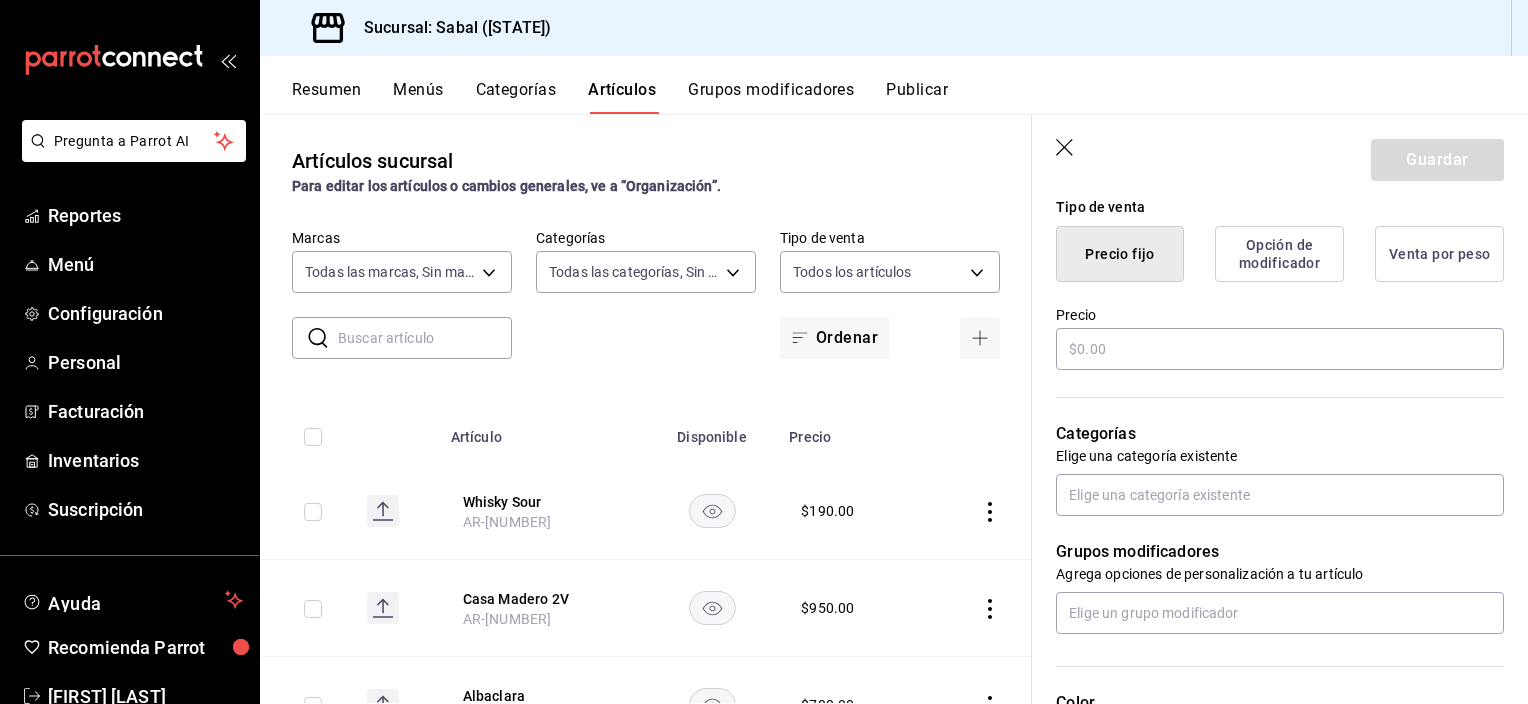scroll, scrollTop: 500, scrollLeft: 0, axis: vertical 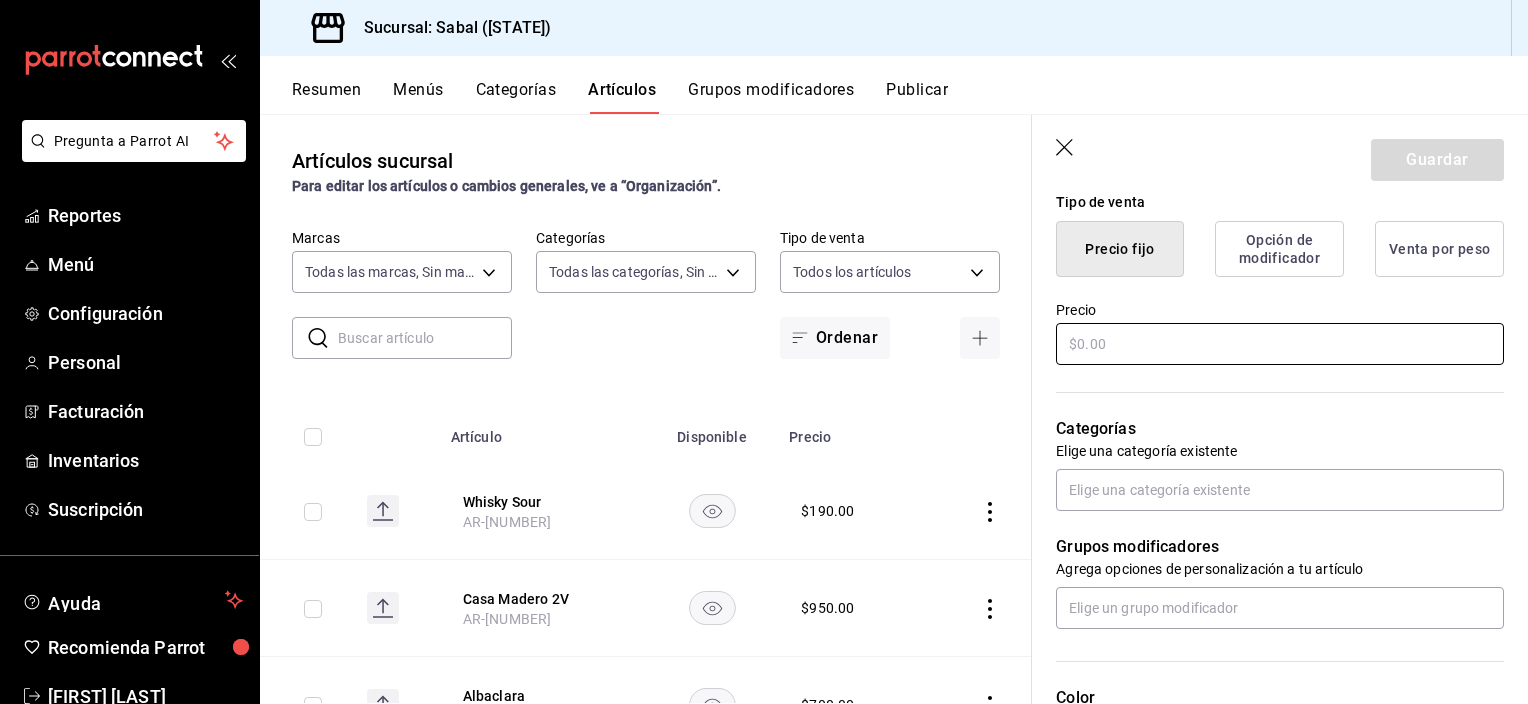 type on "Day Pass Terramar" 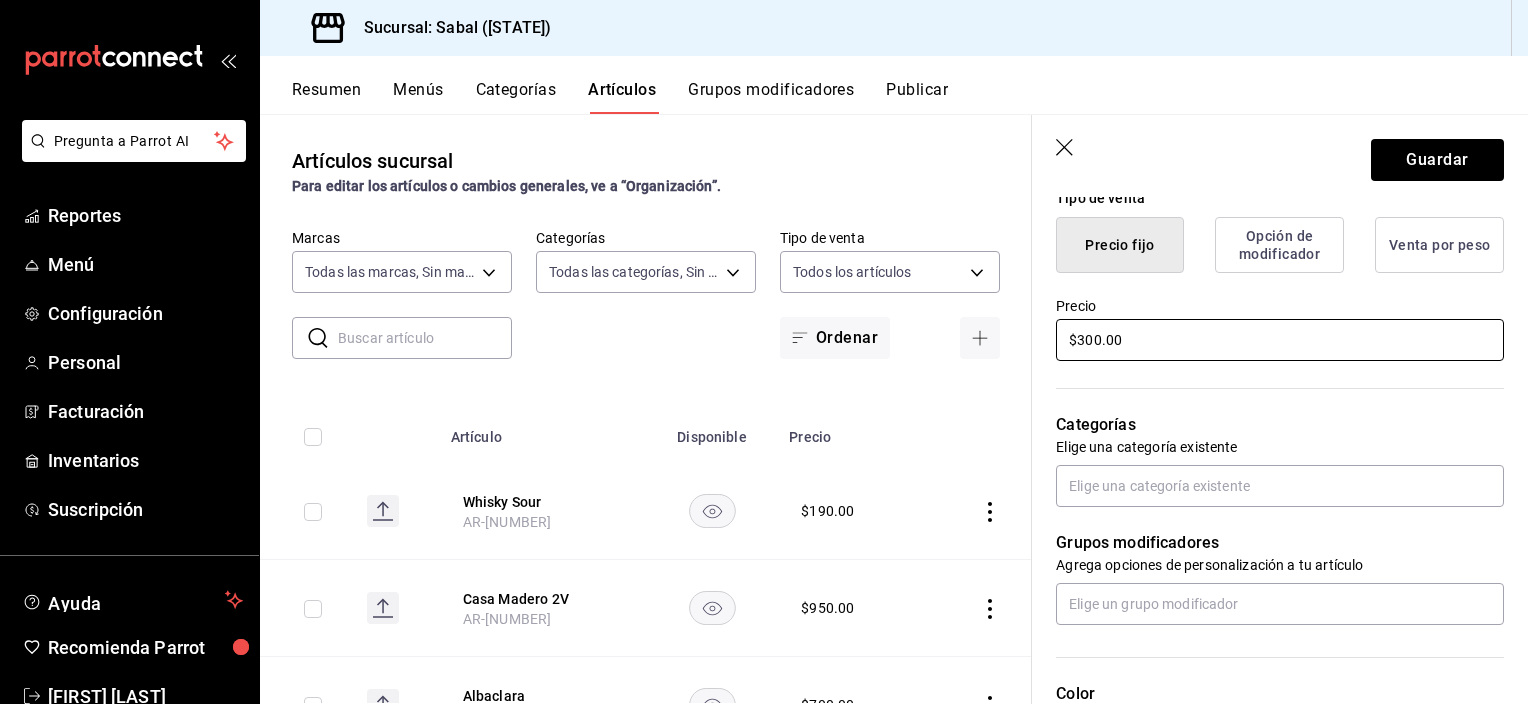 scroll, scrollTop: 500, scrollLeft: 0, axis: vertical 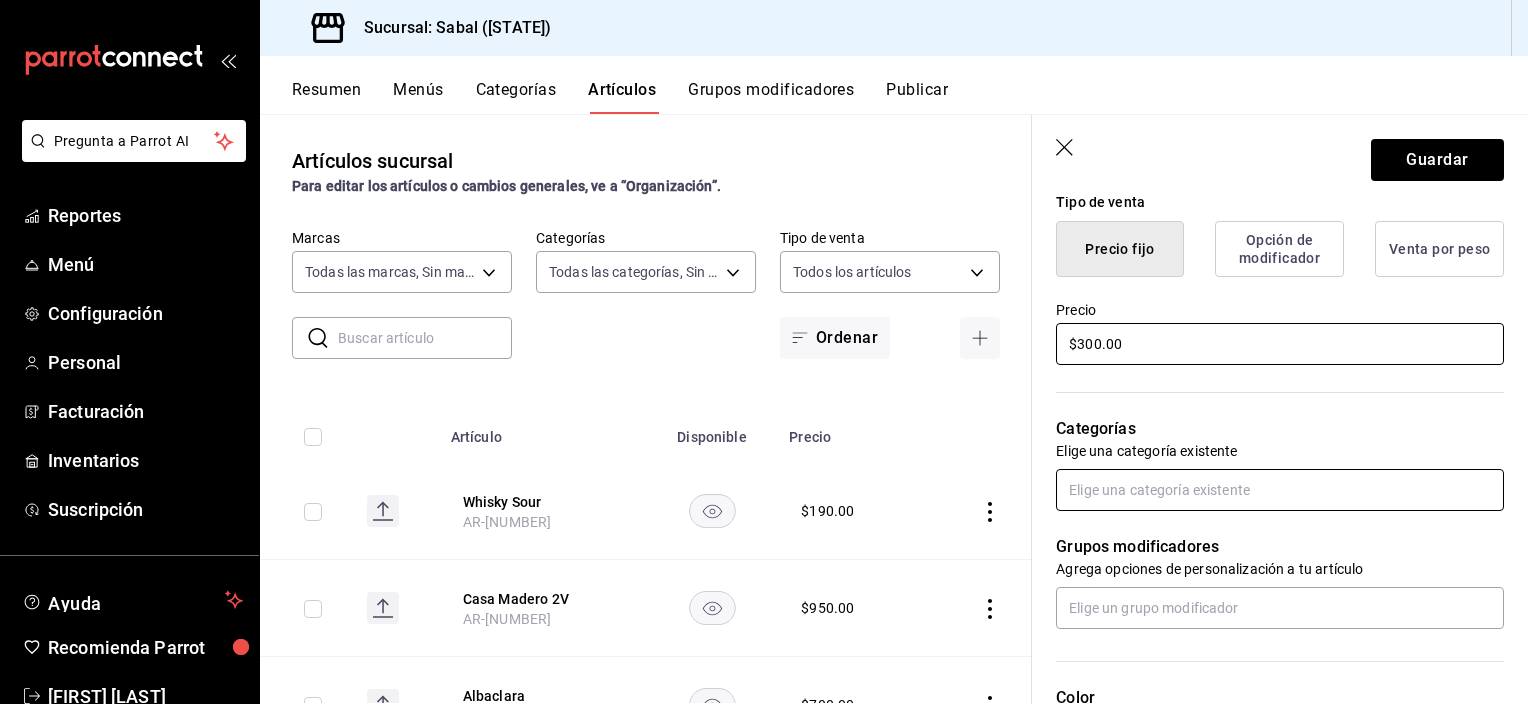 type on "$300.00" 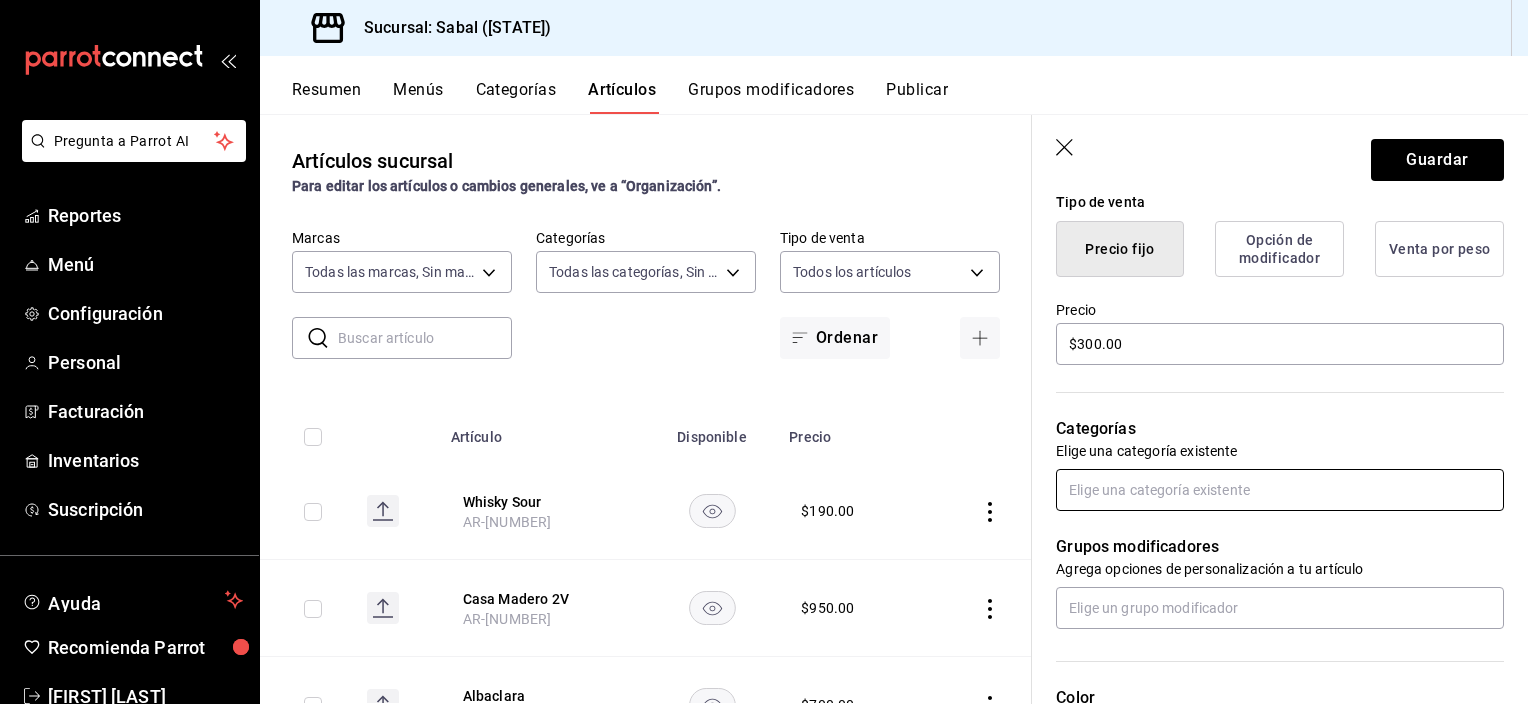 click at bounding box center [1280, 490] 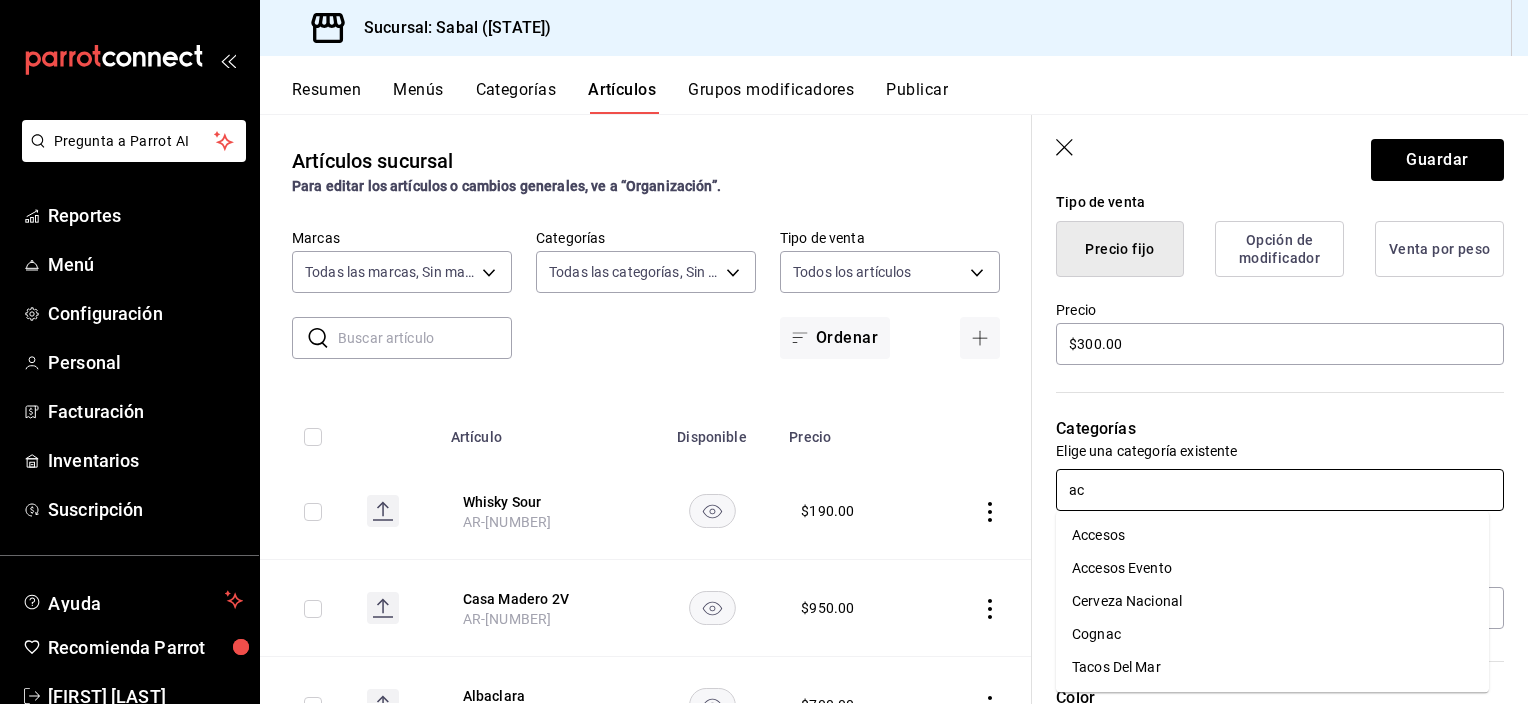 type on "acc" 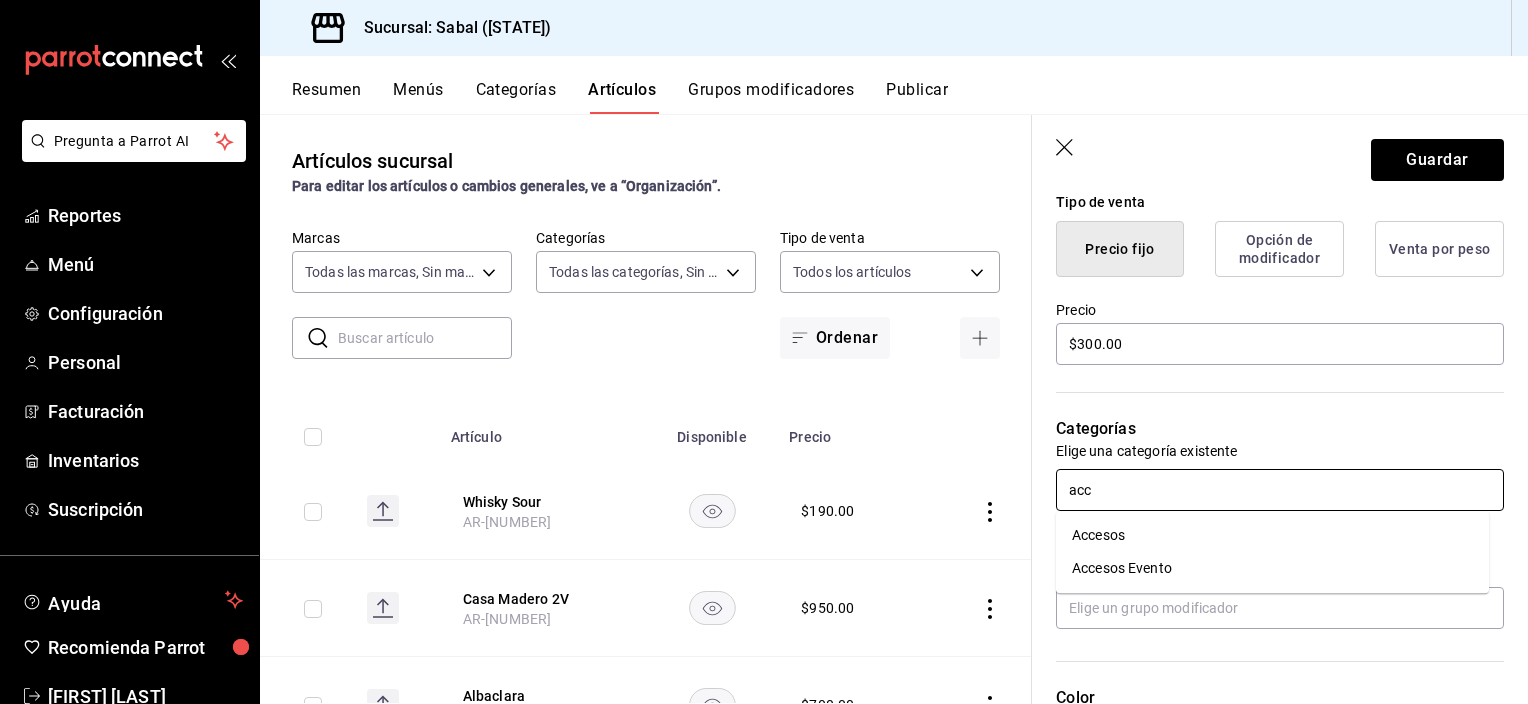 click on "Accesos" at bounding box center (1272, 535) 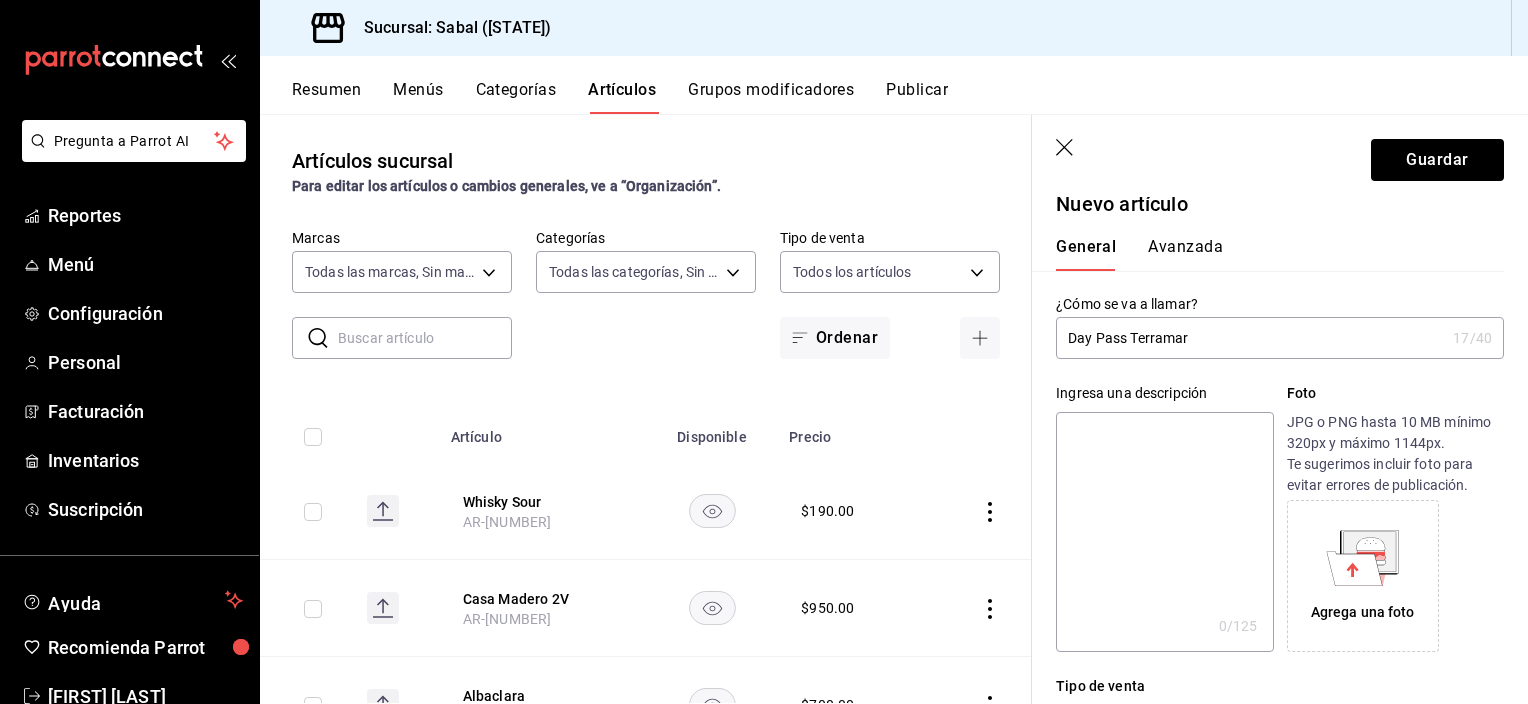 scroll, scrollTop: 0, scrollLeft: 0, axis: both 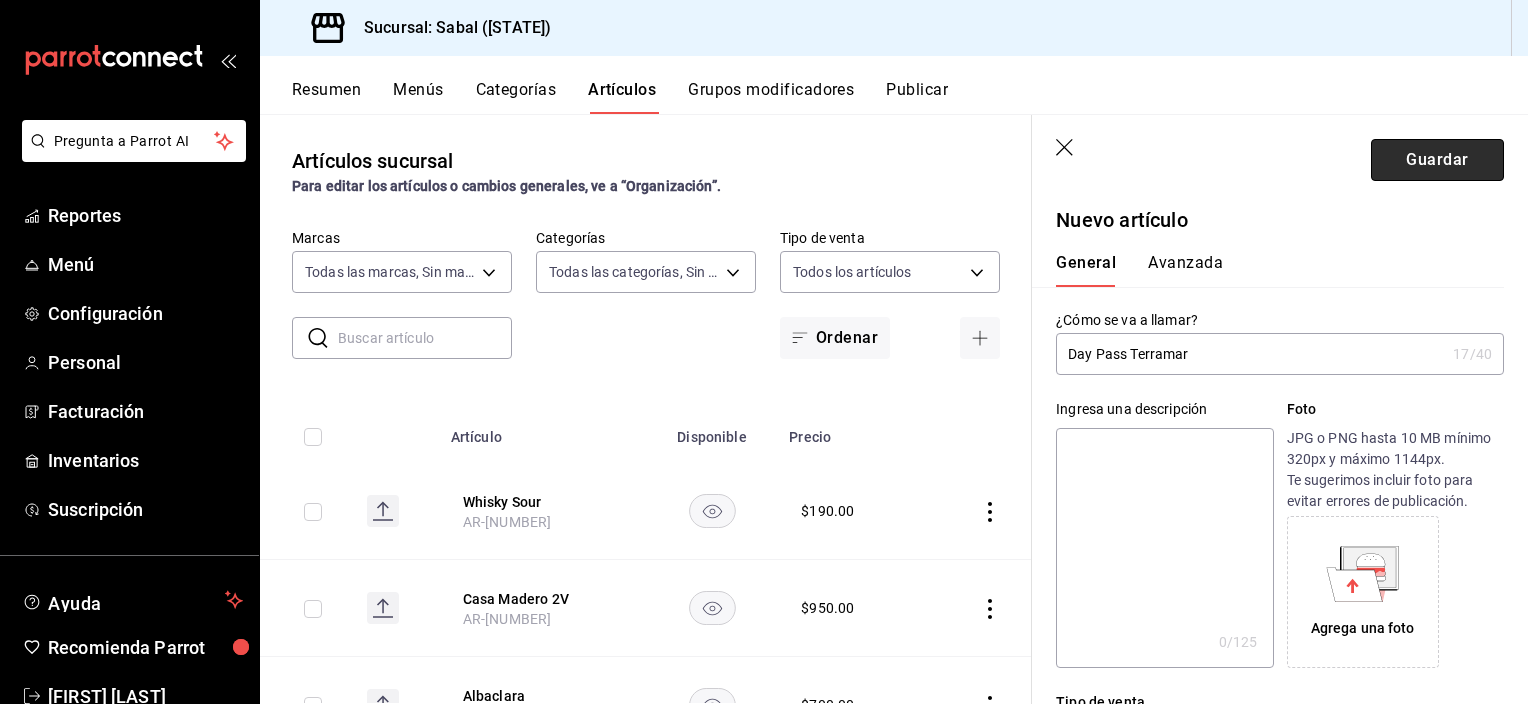 click on "Guardar" at bounding box center (1437, 160) 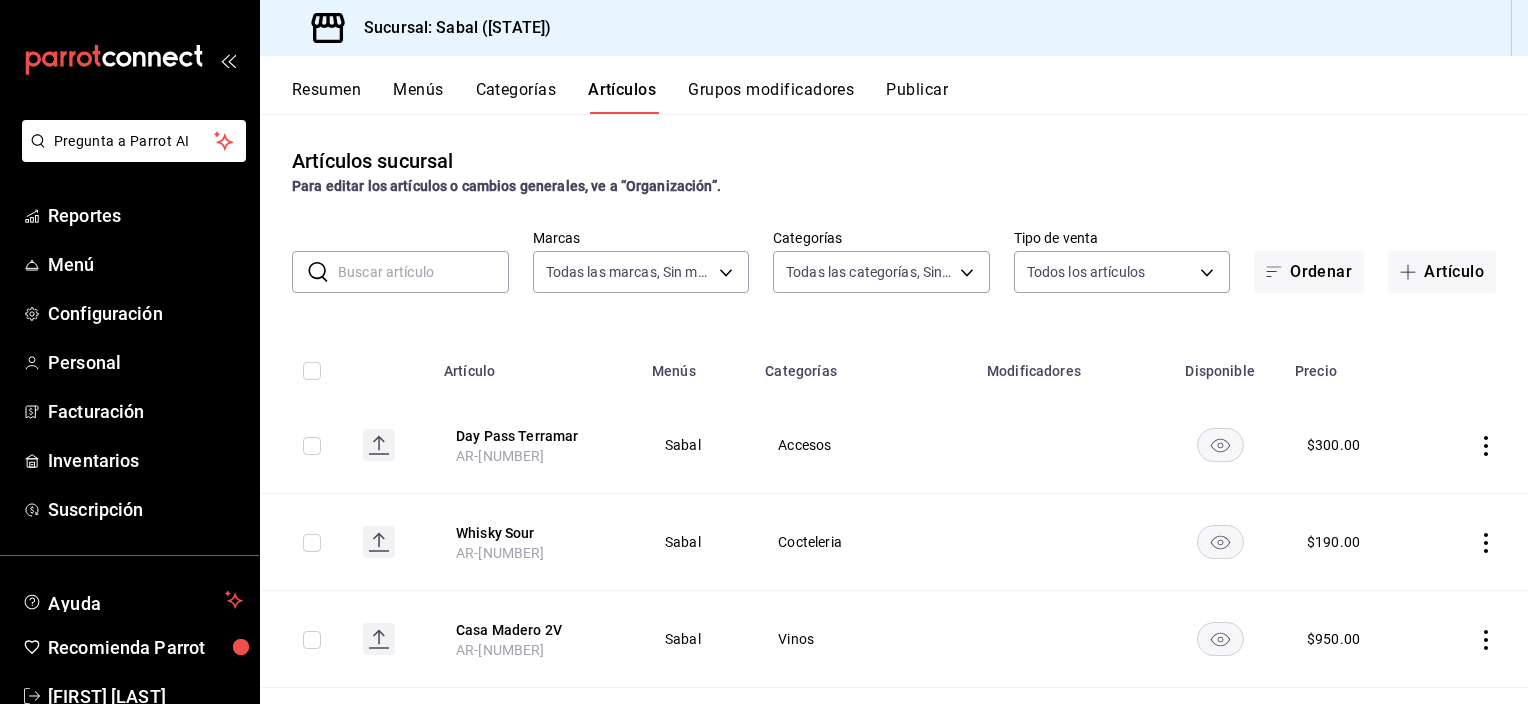 click at bounding box center (312, 446) 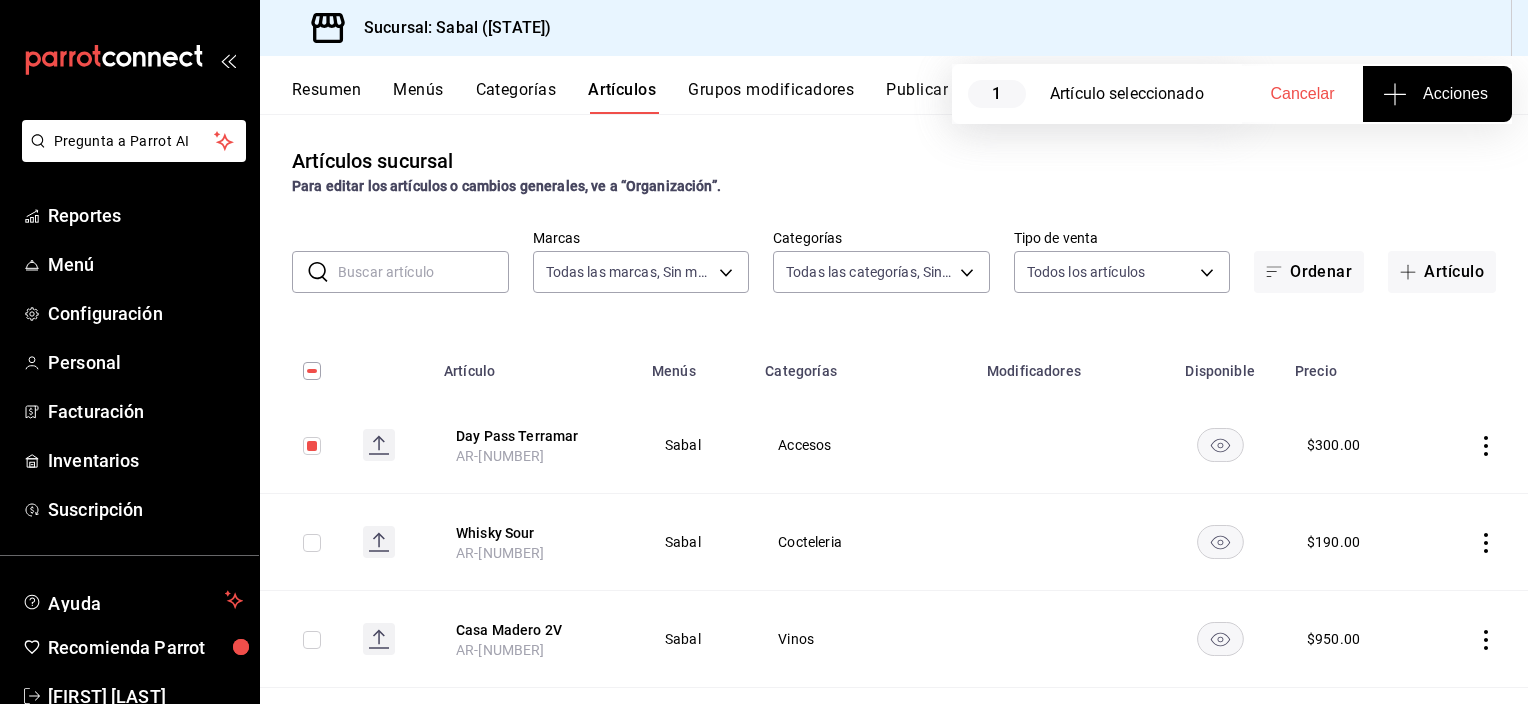 click on "Acciones" at bounding box center (1437, 94) 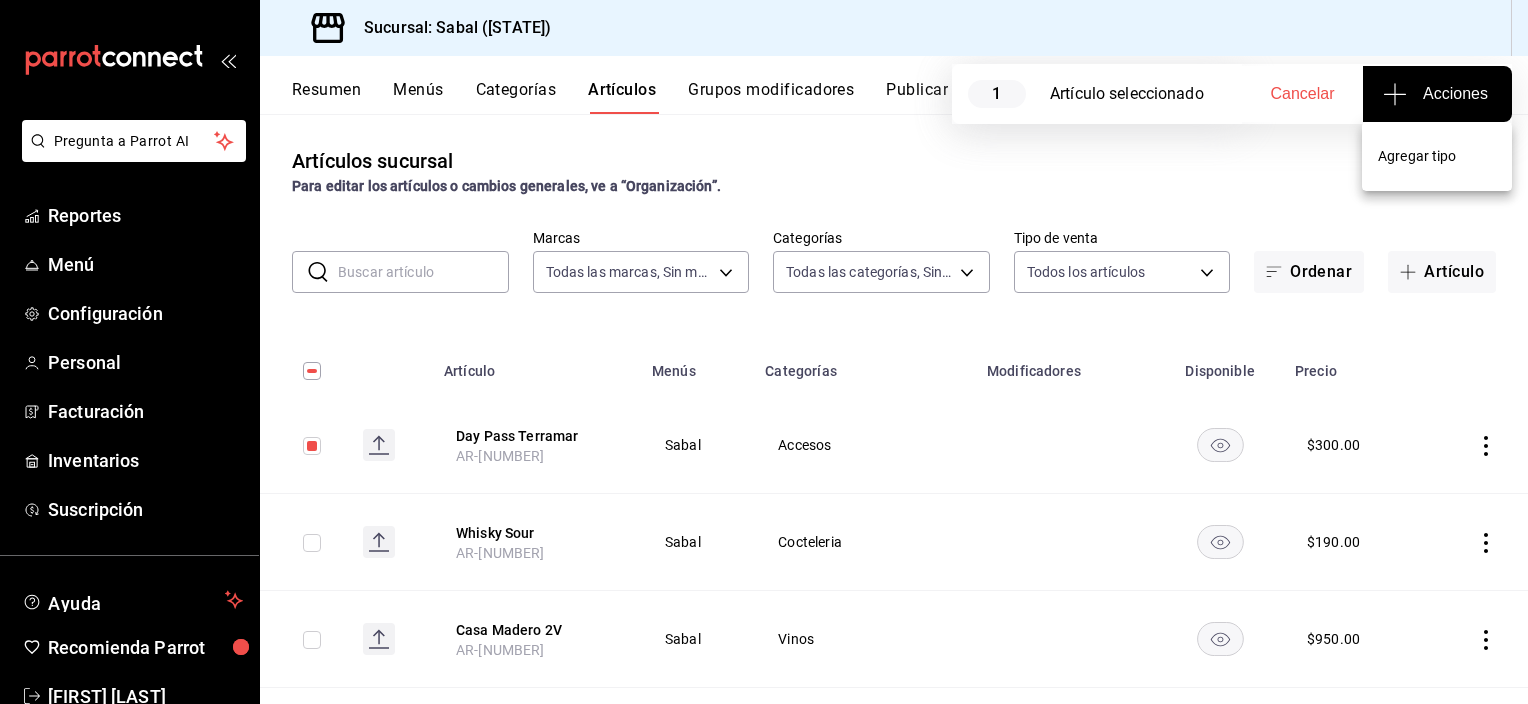 click on "Agregar tipo" at bounding box center [1437, 156] 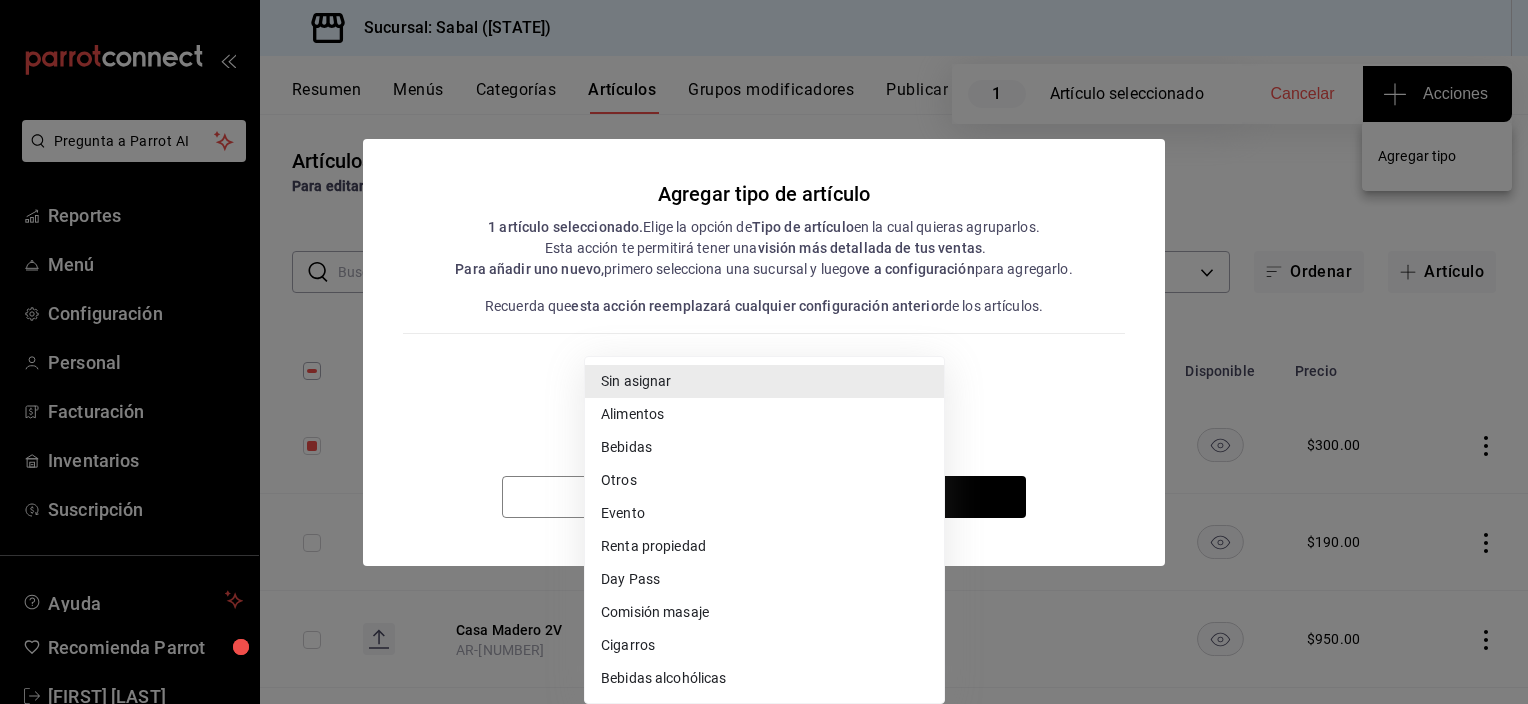 click on "Artículos sucursal Para editar los artículos o cambios generales, ve a “Organización”. ​ ​ Marcas Todas las marcas, Sin marca [UUID] Categorías Todas las categorías, Sin categoría Tipo de venta Todos los artículos ALL Ordenar Artículo Artículo Menús Categorías Modificadores Disponible Precio Day Pass Terramar AR-[NUMBER] Sabal Accesos $ 300.00 Whisky Sour AR-[NUMBER] Sabal Cocteleria $ 190.00 Casa Madero 2V AR-[NUMBER] Sabal Vinos $ 950.00 Albaclara AR-[NUMBER] Sabal Vinos $ 700.00 Tacos de calamar AR-[NUMBER] Sabal Tacos Del Mar Tacos del Mar $ 240.00 Comisión masaje promoción AR-[NUMBER] Sabal Otros $ 150.00 $ 0.00 $ $" at bounding box center (764, 352) 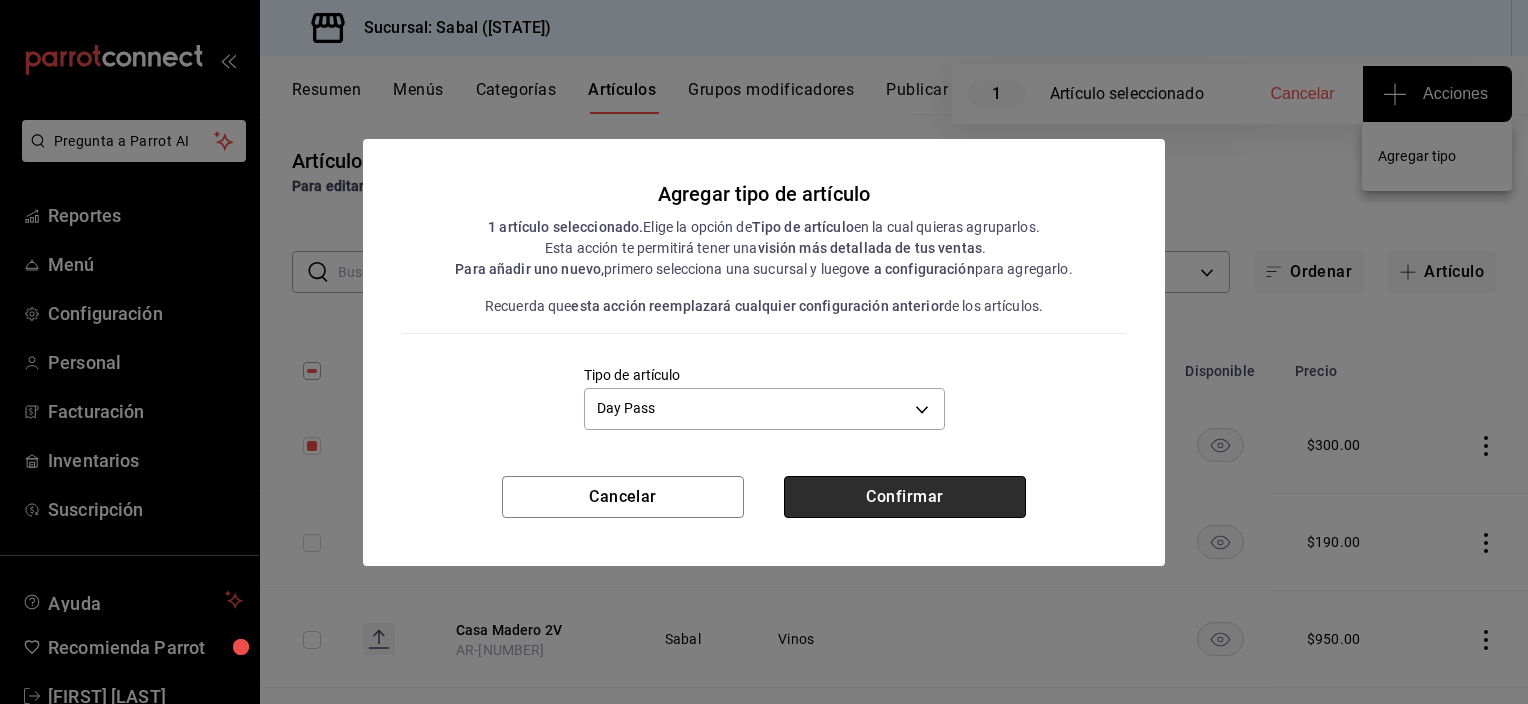 click on "Confirmar" at bounding box center [905, 497] 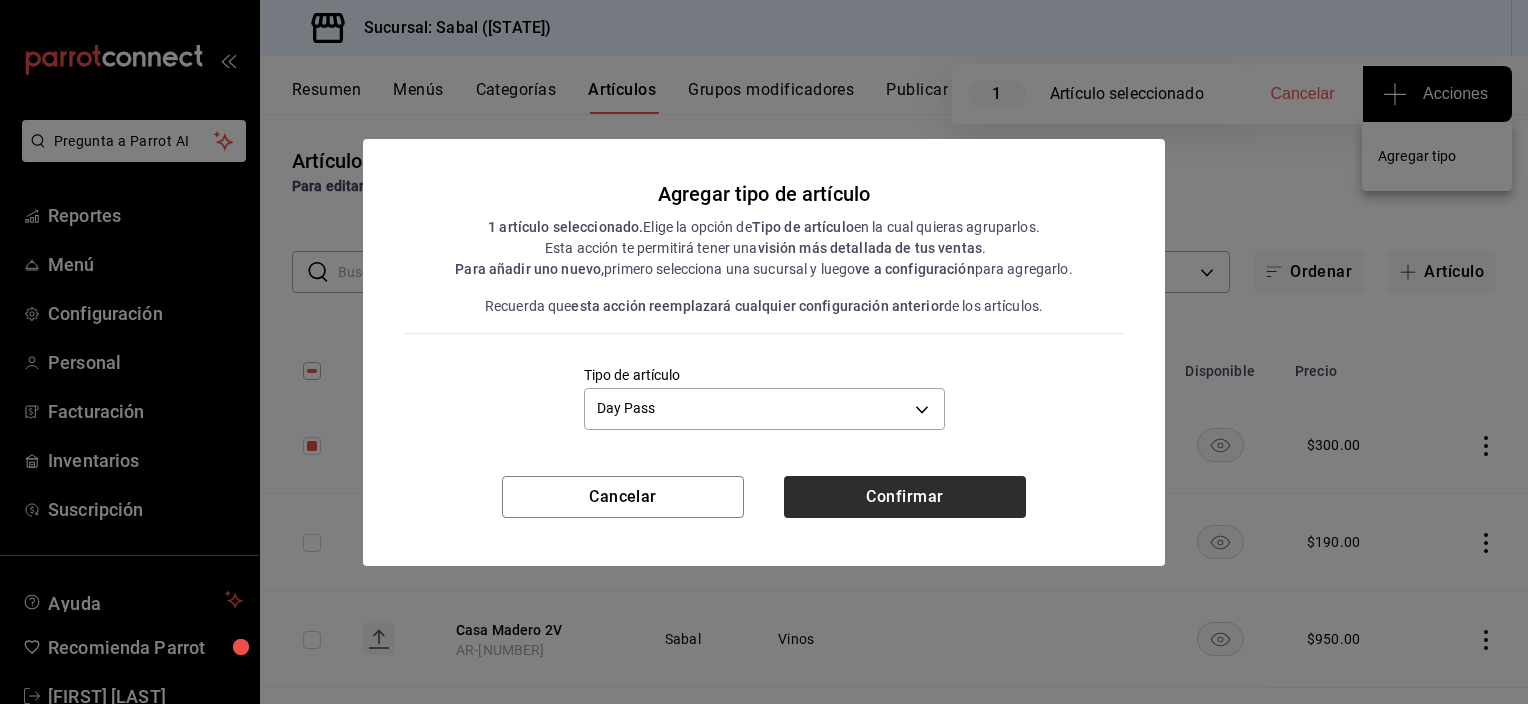 type 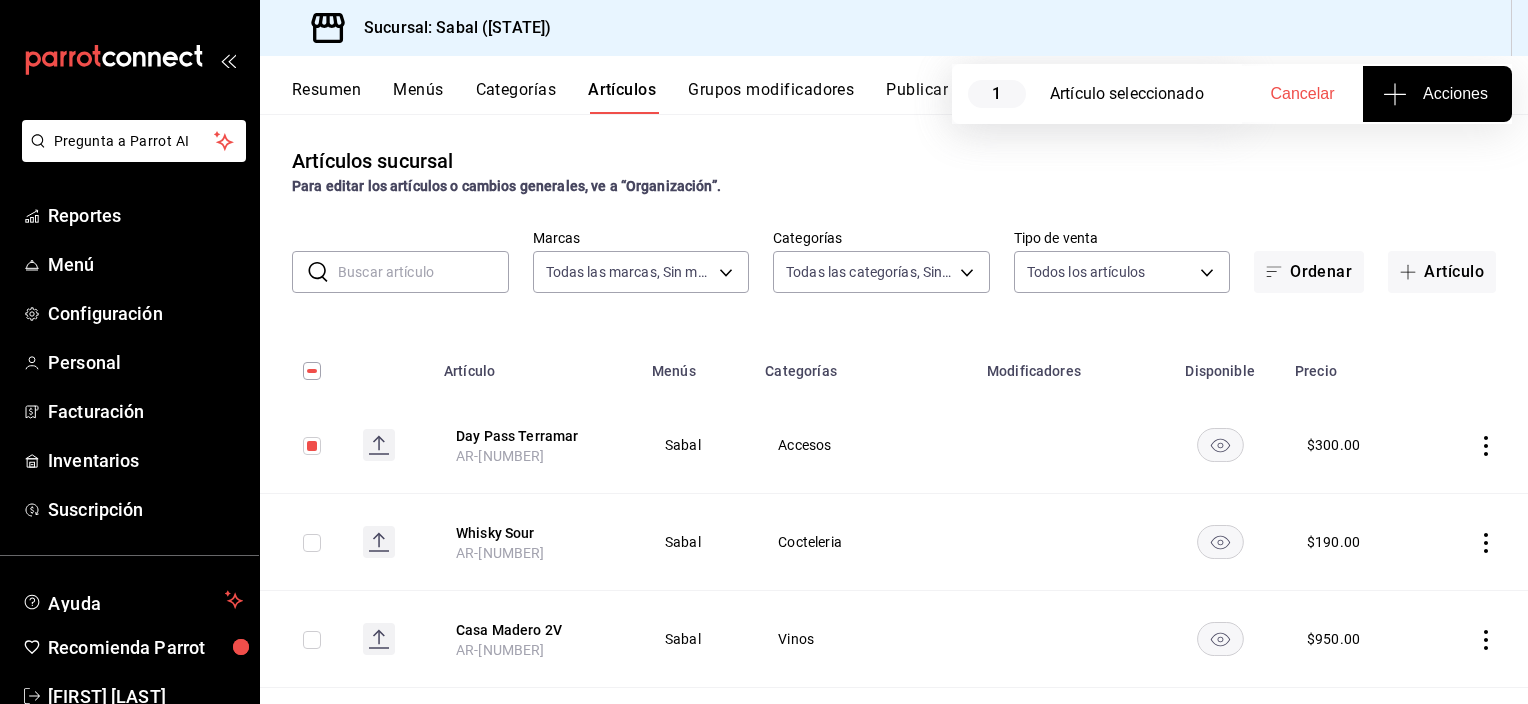 click on "Artículos sucursal Para editar los artículos o cambios generales, ve a “Organización”. ​ ​ Marcas Todas las marcas, Sin marca [UUID] Categorías Todas las categorías, Sin categoría Tipo de venta Todos los artículos ALL Ordenar Artículo Artículo Menús Categorías Modificadores Disponible Precio Day Pass Terramar AR-[NUMBER] Sabal Accesos $ 300.00 Whisky Sour AR-[NUMBER] Sabal Cocteleria $ 190.00 Casa Madero 2V AR-[NUMBER] Sabal Vinos $ 950.00 Albaclara AR-[NUMBER] Sabal Vinos $ 700.00 Tacos de calamar AR-[NUMBER] Sabal Tacos Del Mar Tacos del Mar $ 240.00 Comisión masaje promoción AR-[NUMBER] Sabal Otros $ 150.00 Jugo de limón AR-[NUMBER] $ 0.00 Rocas AR-[NUMBER] $ 0.00 Frozen AR-[NUMBER] $ 0.00 Ferrari AR-[NUMBER] Sabal Vinos $ 1300.00 Old Fashion AR-[NUMBER] Sabal Cocteleria $ 240.00 Pastel cumpleaños AR-[NUMBER] Sabal Postres $ 0.00 Papas fritas MOD AR-[NUMBER] $ 0.00 Victoria MOD $ 0.00 $ $ $" at bounding box center [894, 408] 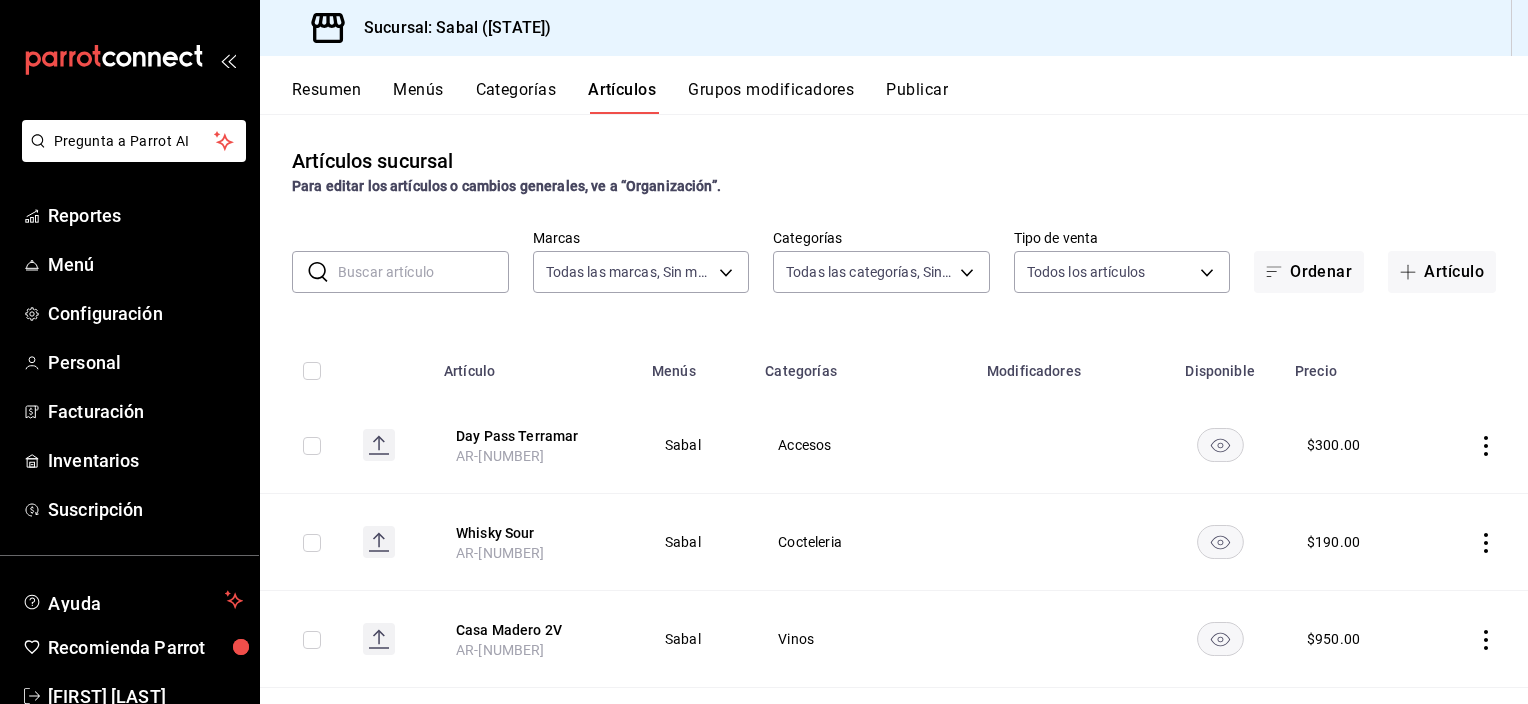 click at bounding box center [312, 446] 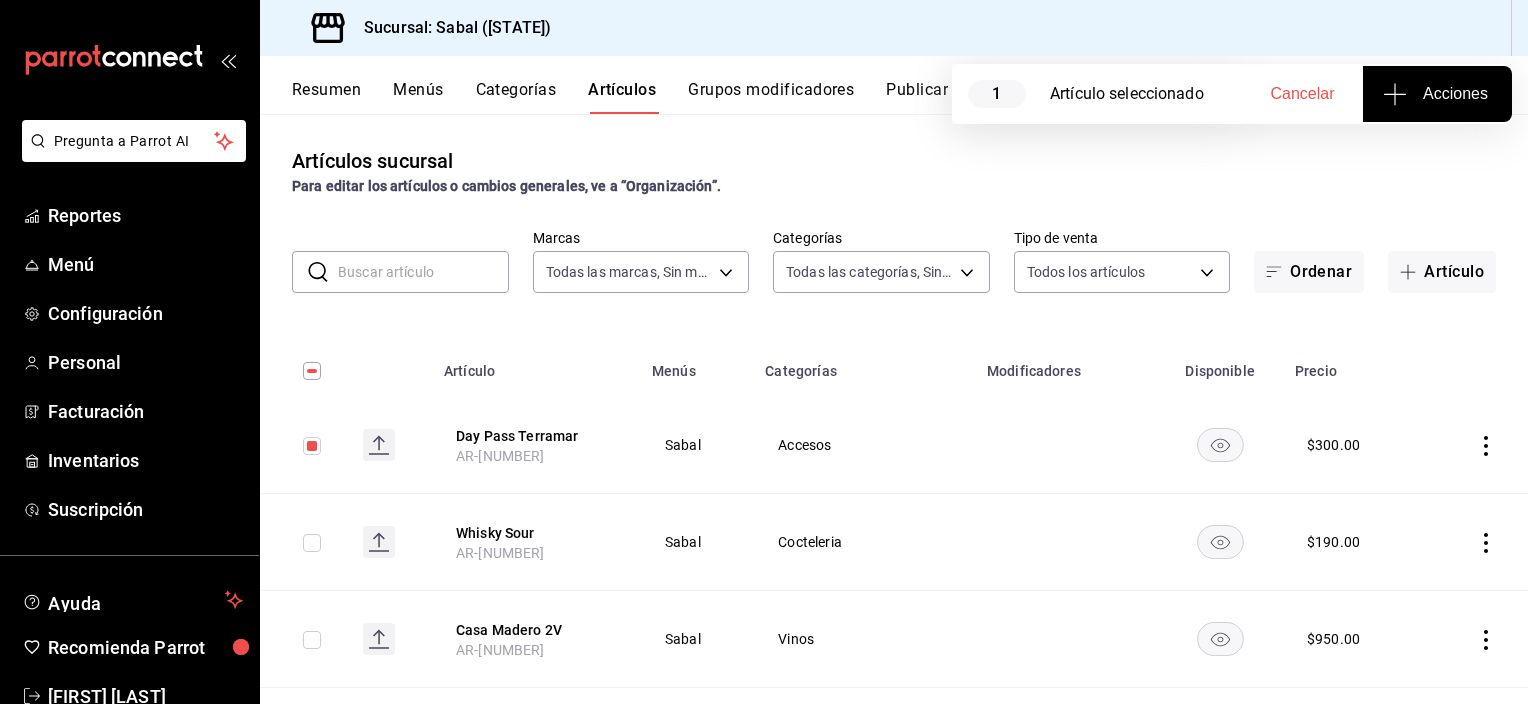click on "Acciones" at bounding box center [1437, 94] 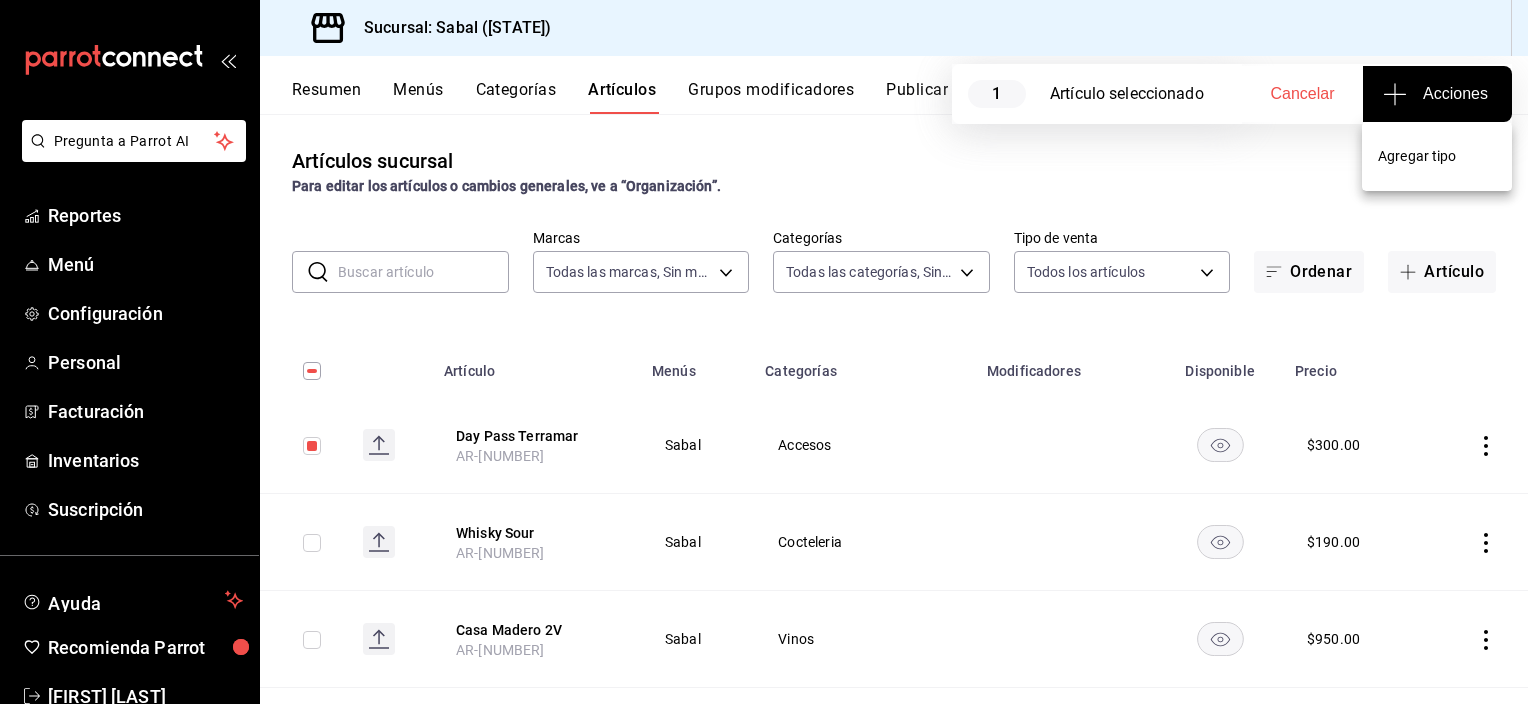 click on "Agregar tipo" at bounding box center (1437, 156) 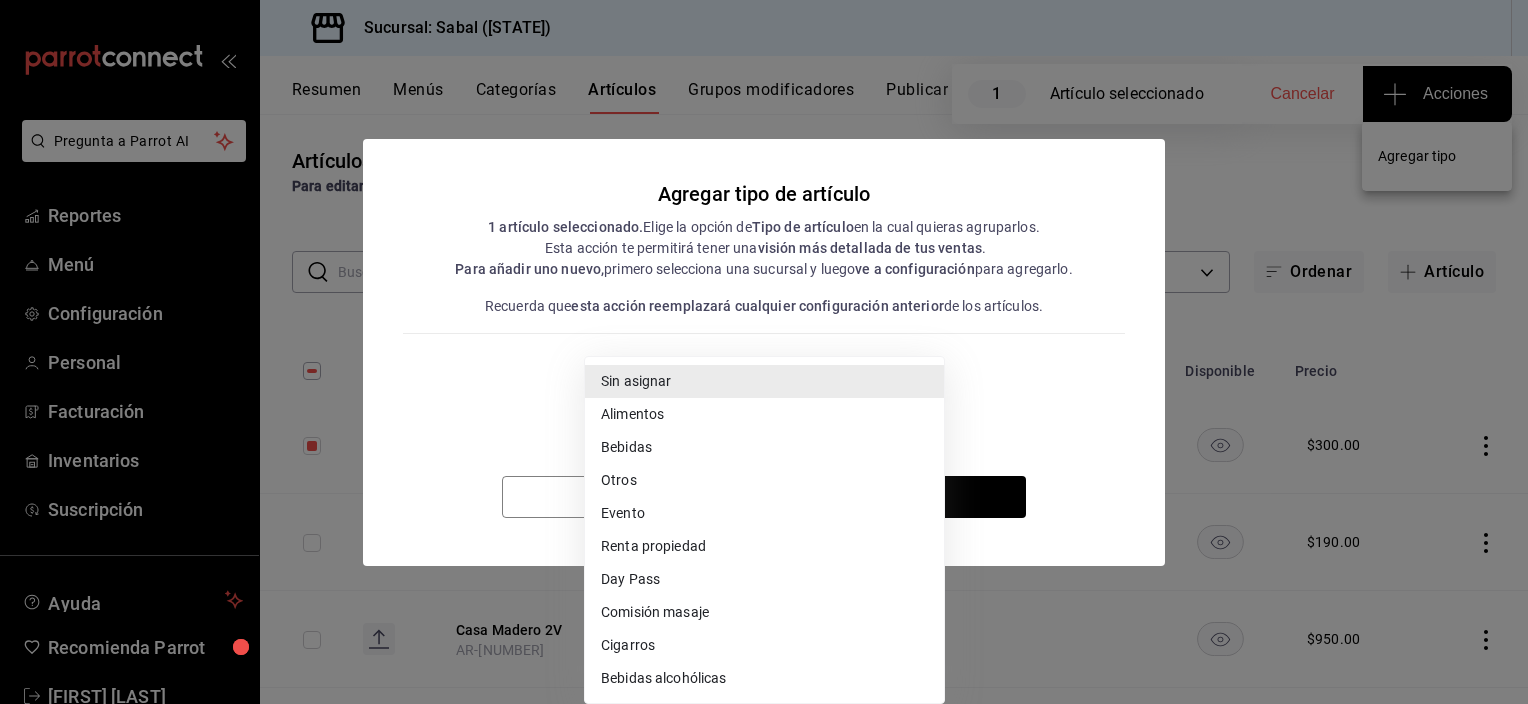 click on "Artículos sucursal Para editar los artículos o cambios generales, ve a “Organización”. ​ ​ Marcas Todas las marcas, Sin marca [UUID] Categorías Todas las categorías, Sin categoría Tipo de venta Todos los artículos ALL Ordenar Artículo Artículo Menús Categorías Modificadores Disponible Precio Day Pass Terramar AR-[NUMBER] Sabal Accesos $ 300.00 Whisky Sour AR-[NUMBER] Sabal Cocteleria $ 190.00 Casa Madero 2V AR-[NUMBER] Sabal Vinos $ 950.00 Albaclara AR-[NUMBER] Sabal Vinos $ 700.00 Tacos de calamar AR-[NUMBER] Sabal Tacos Del Mar Tacos del Mar $ 240.00 Comisión masaje promoción AR-[NUMBER] Sabal Otros $ 150.00 $ 0.00 $ $" at bounding box center [764, 352] 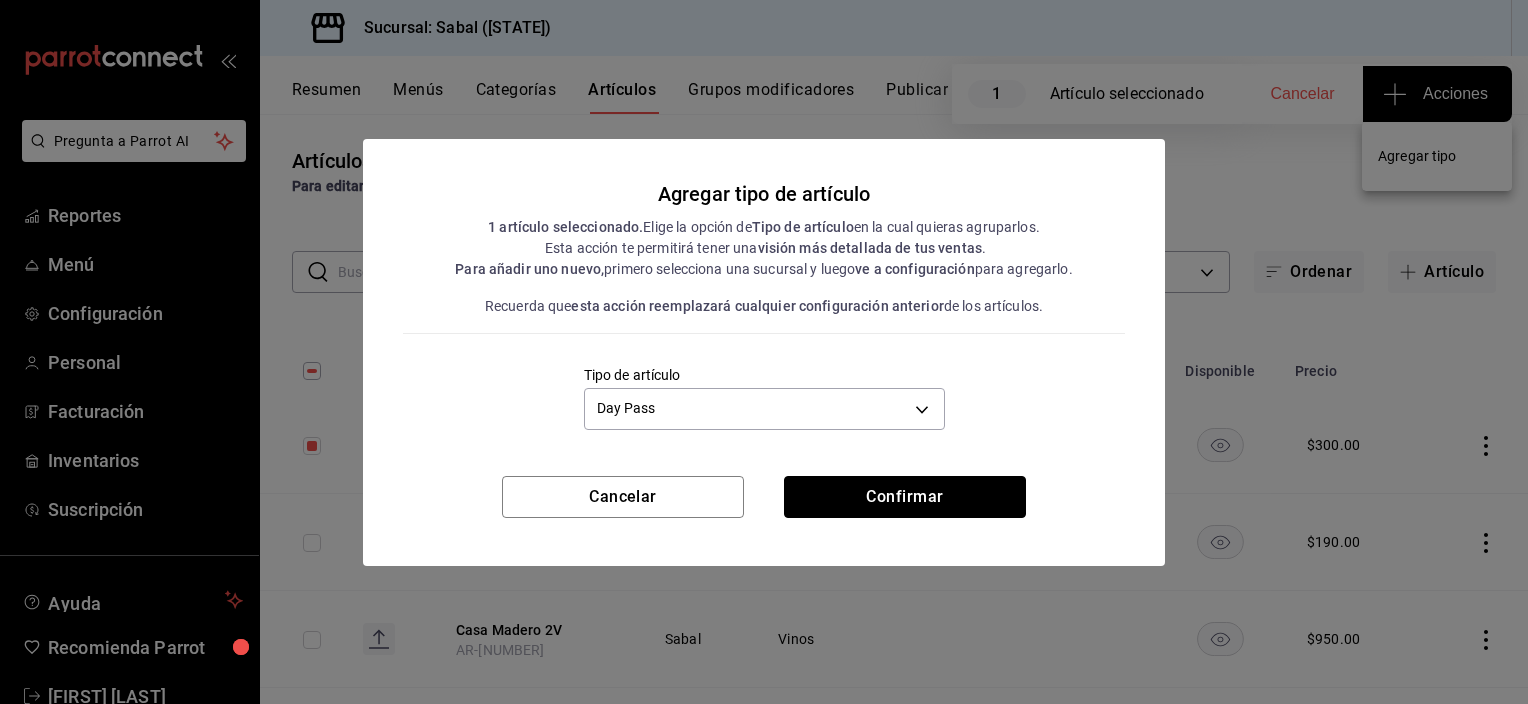 click on "Confirmar" at bounding box center (905, 497) 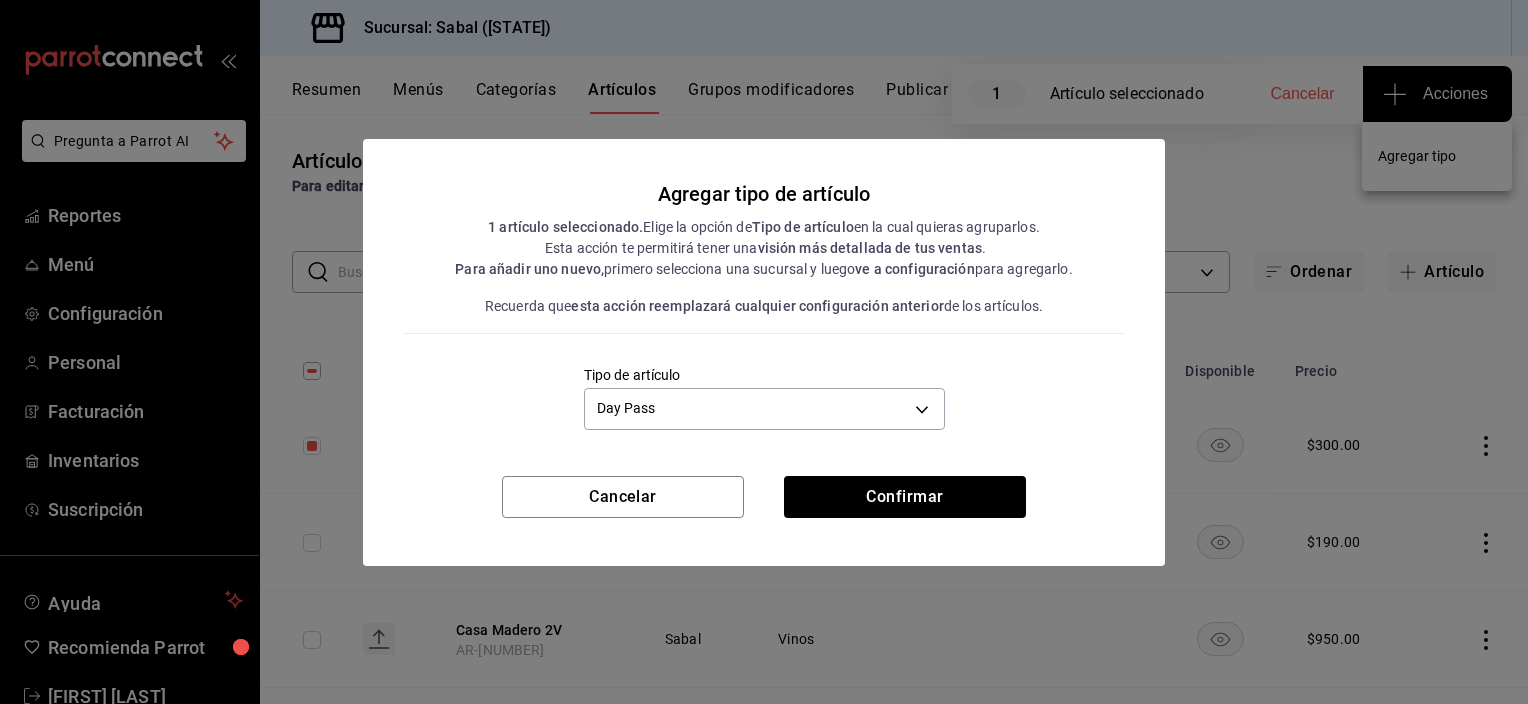 type 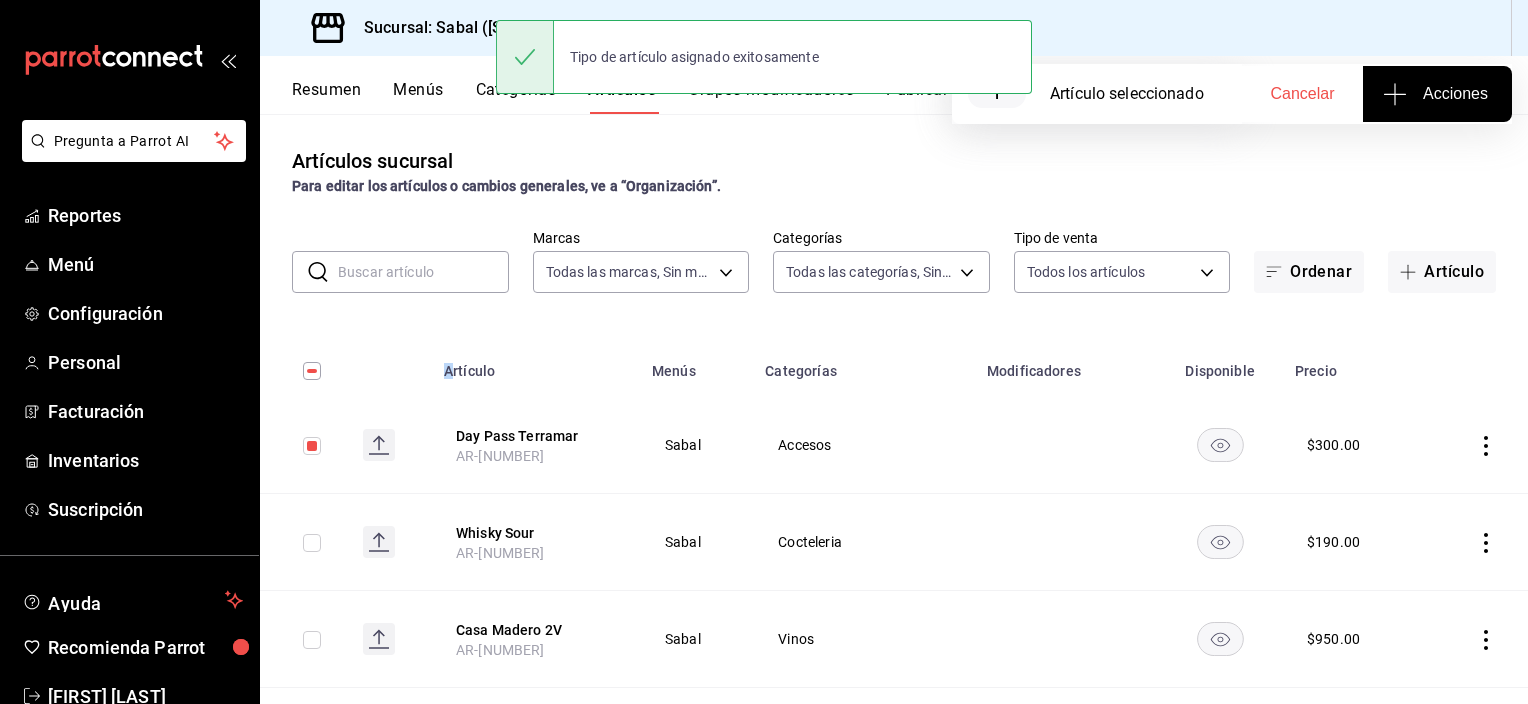 click on "Artículo" at bounding box center [536, 365] 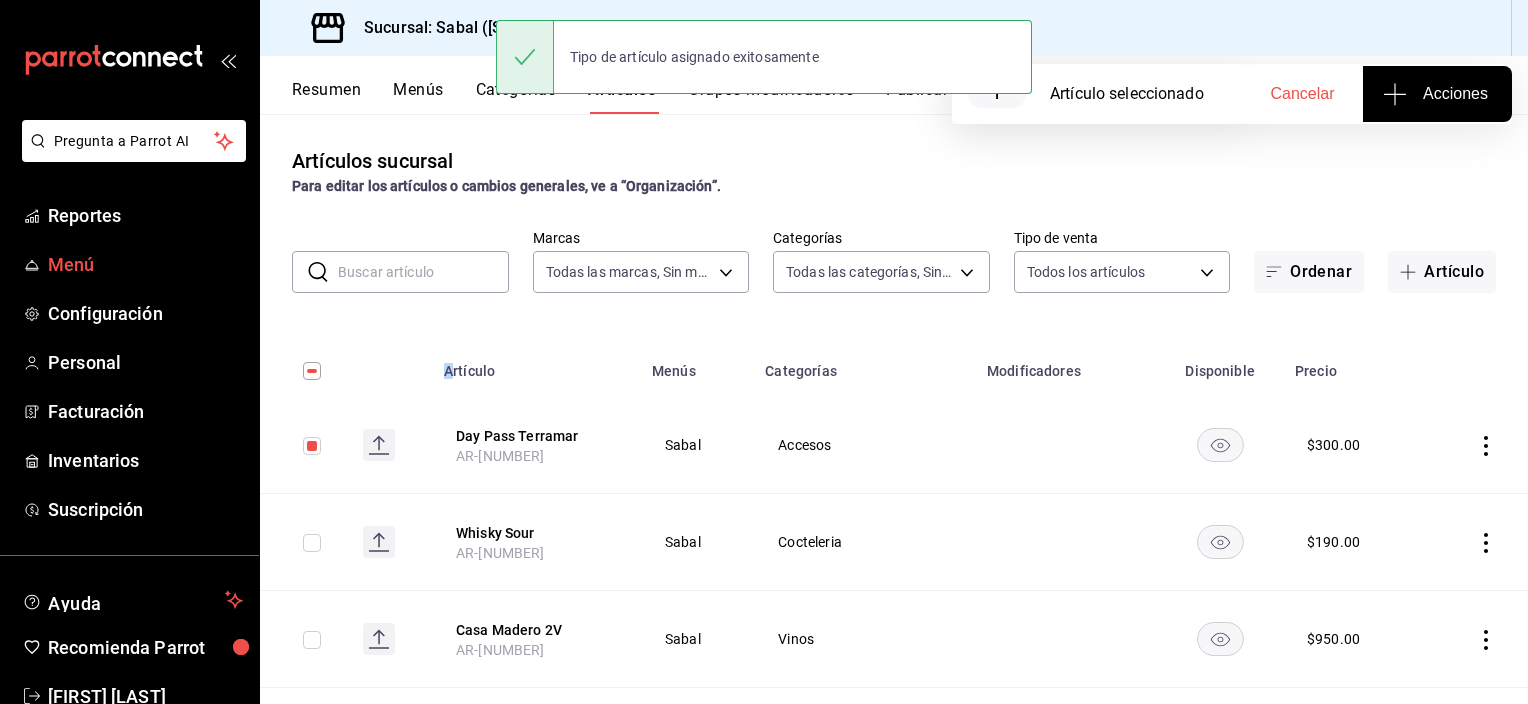 click on "Menú" at bounding box center (145, 264) 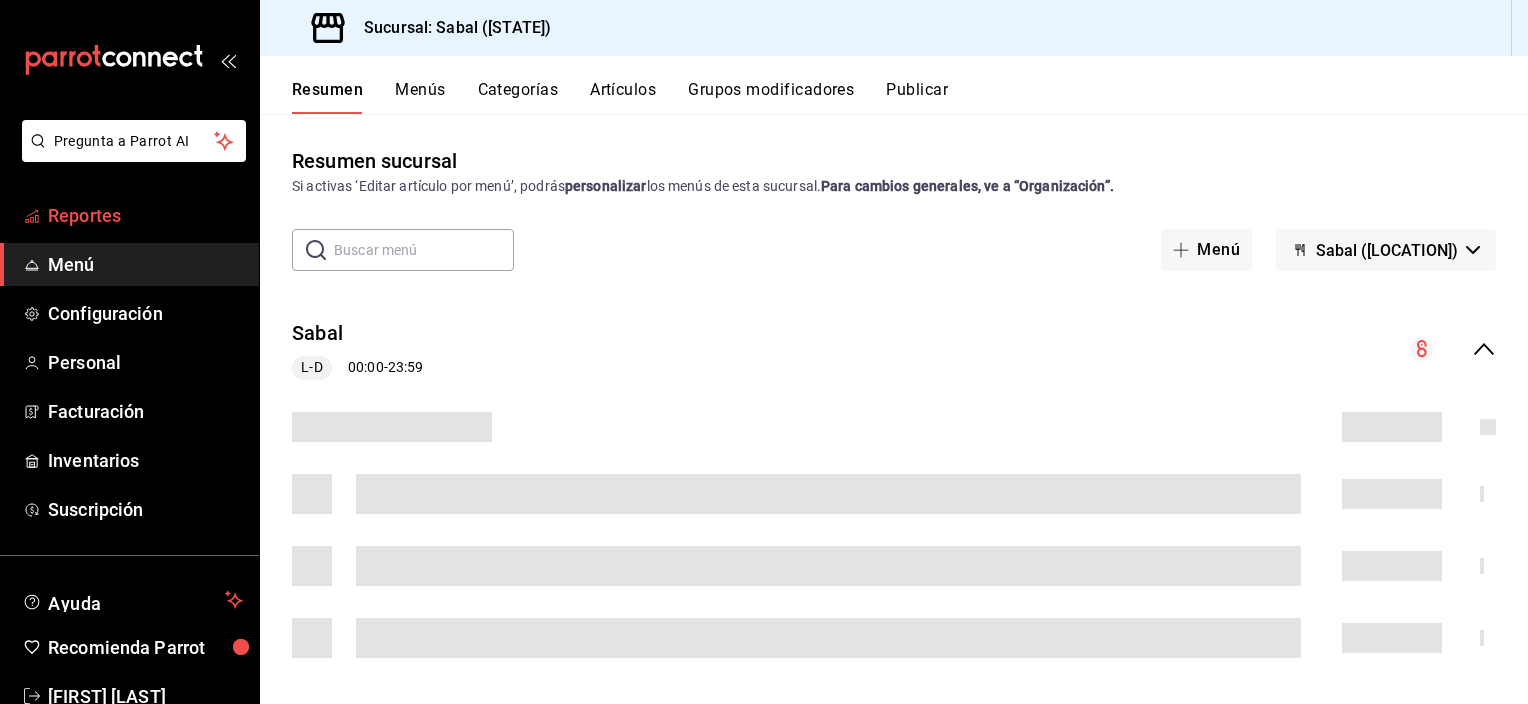 click on "Reportes" at bounding box center [145, 215] 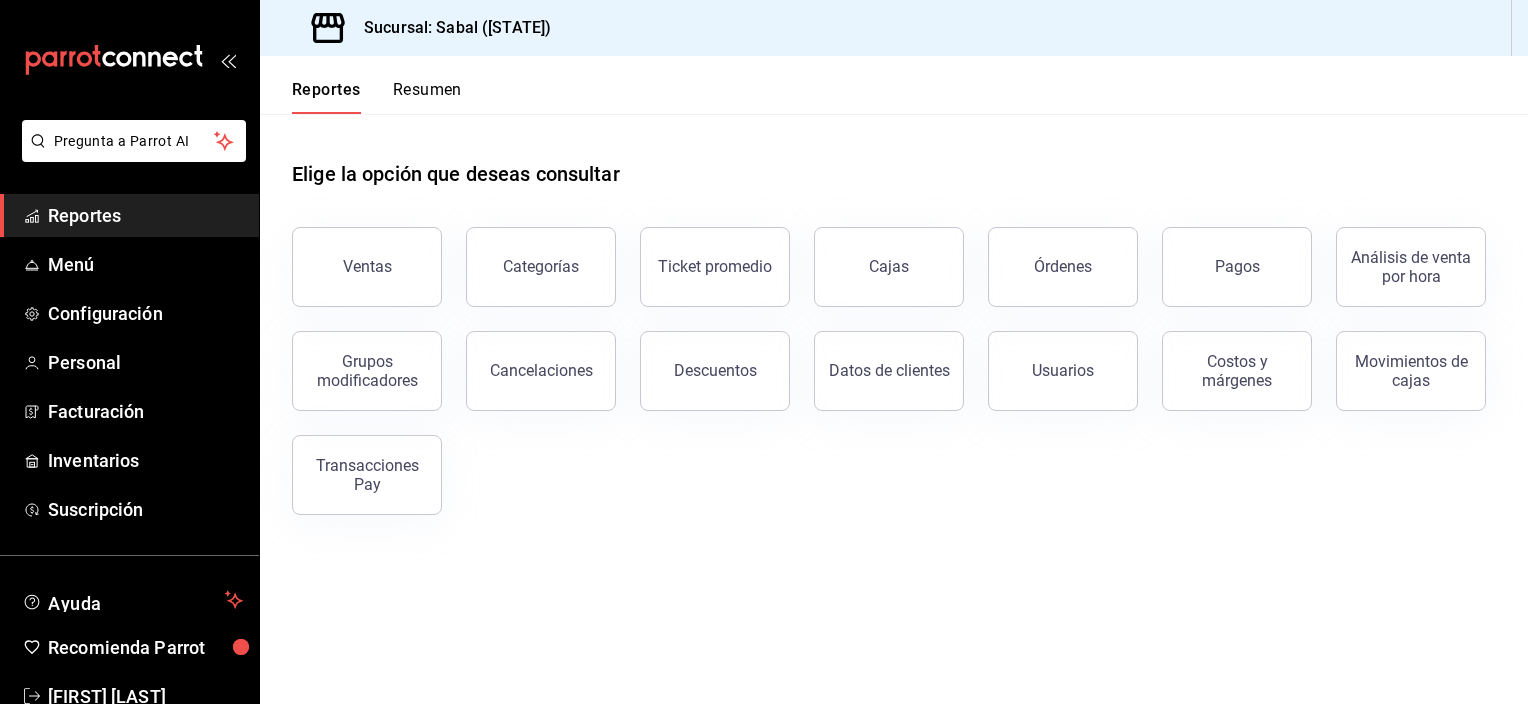 click on "Reportes" at bounding box center (145, 215) 